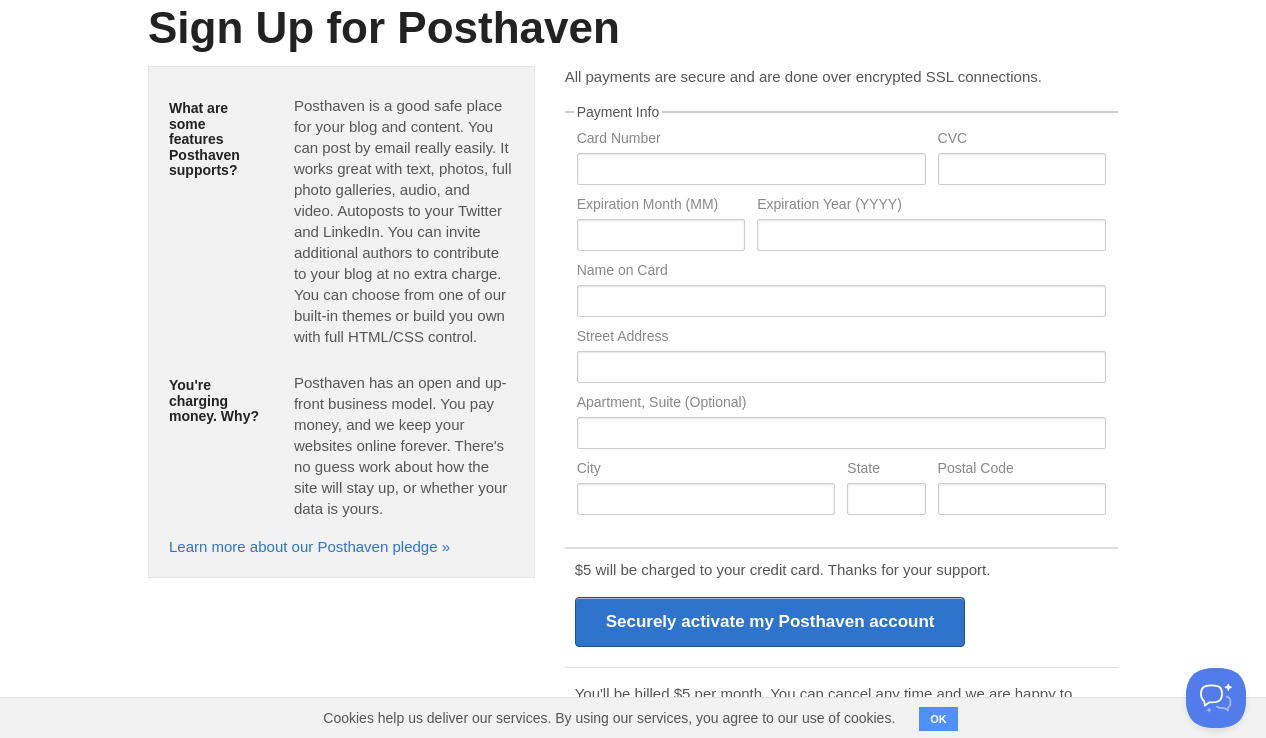 scroll, scrollTop: 147, scrollLeft: 0, axis: vertical 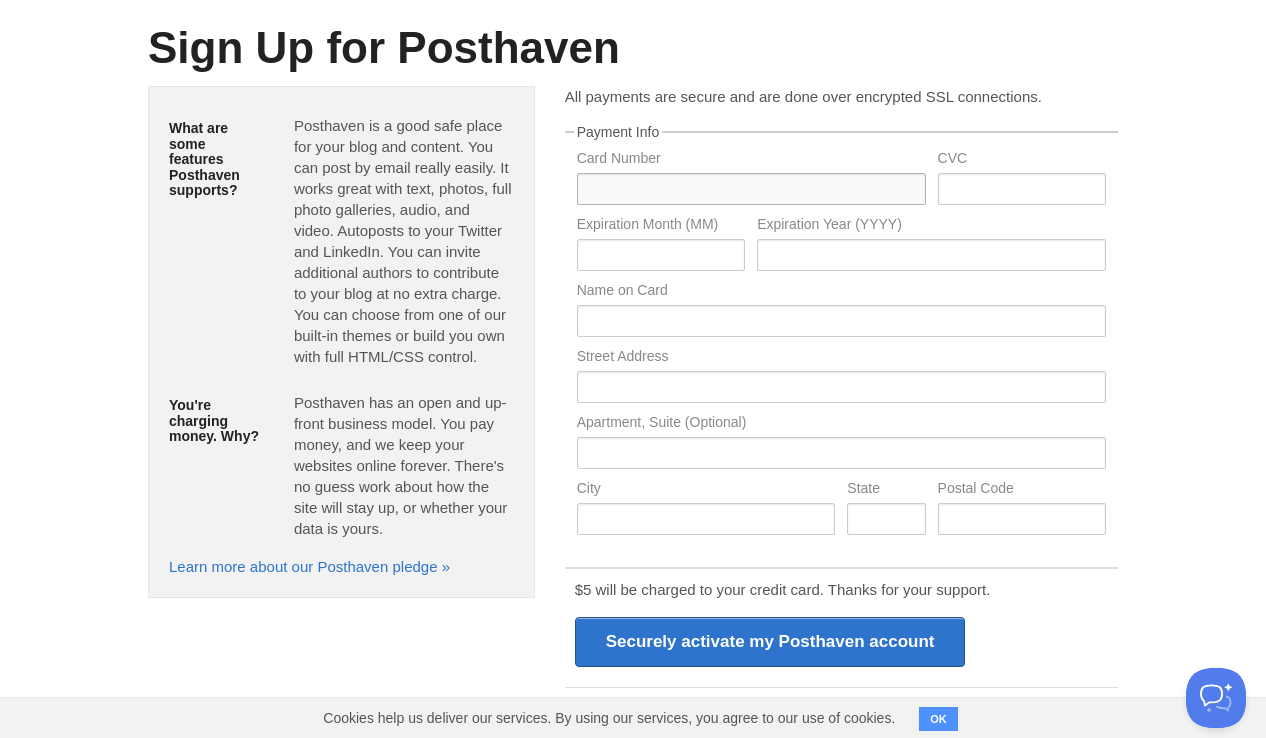 click at bounding box center [751, 189] 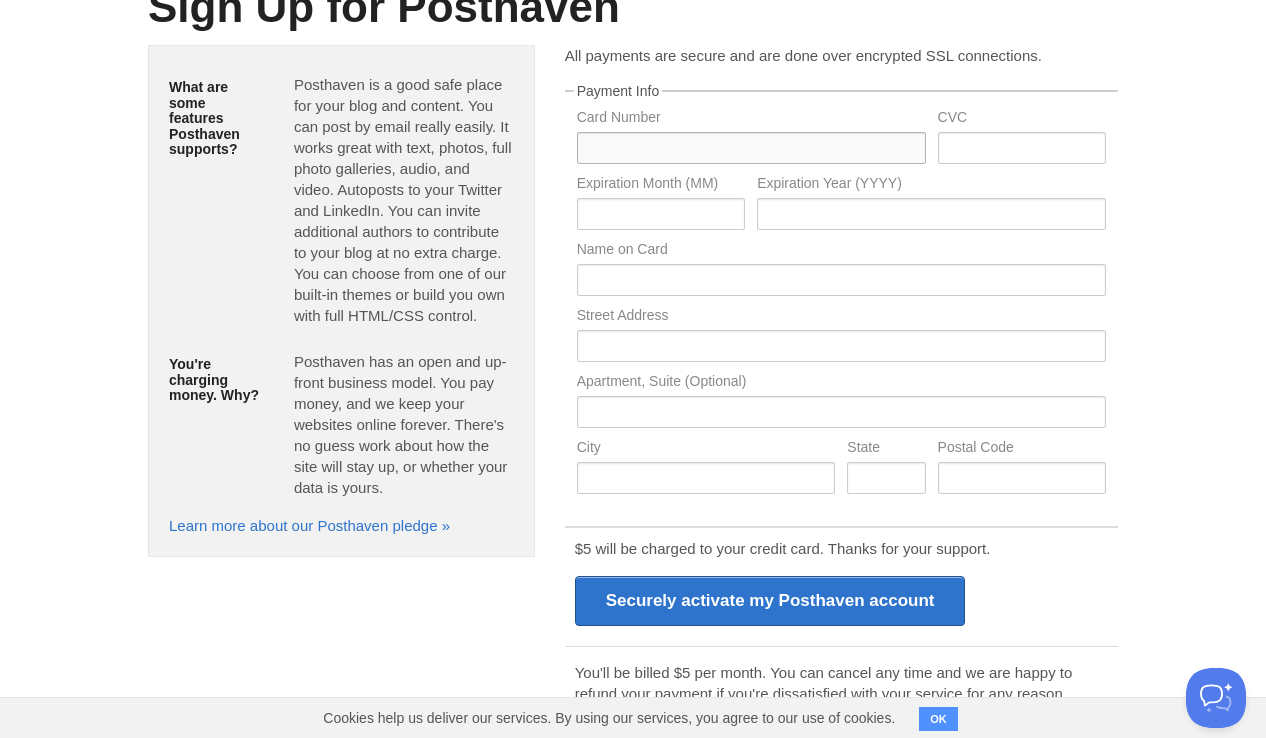 type on "4531310027611956" 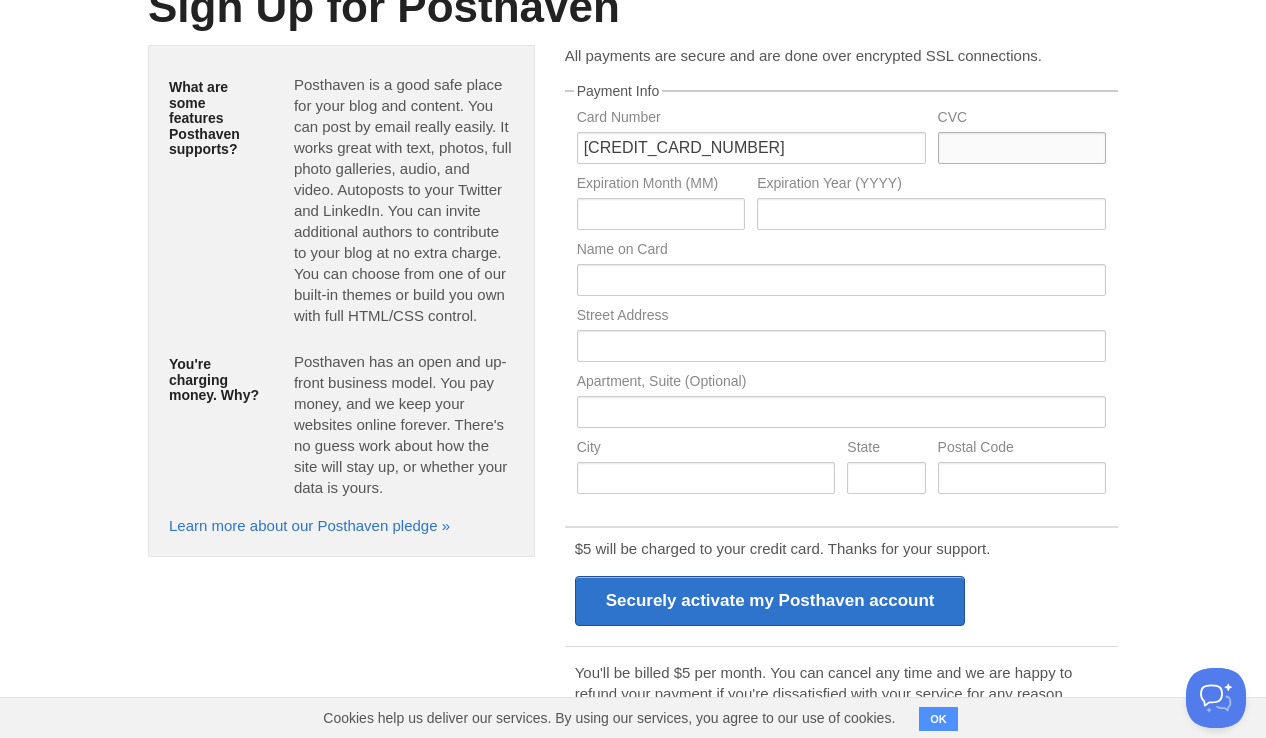 type on "817" 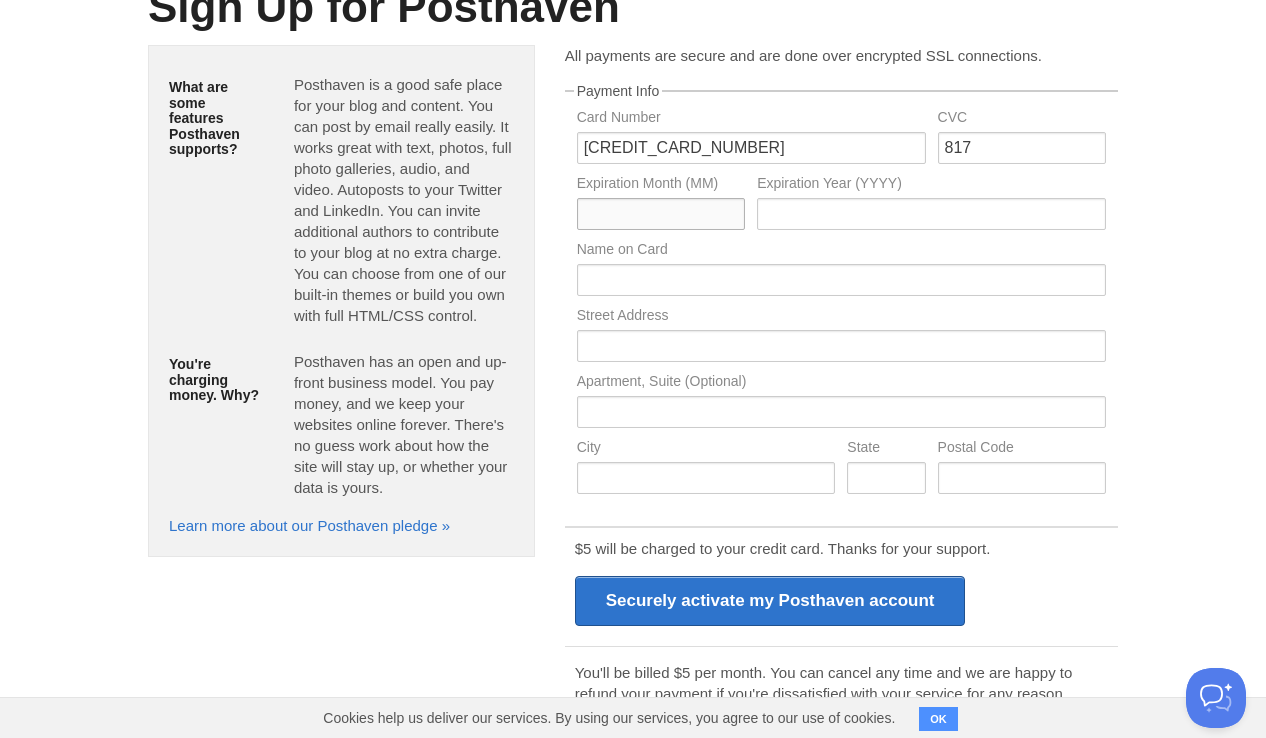 type on "01" 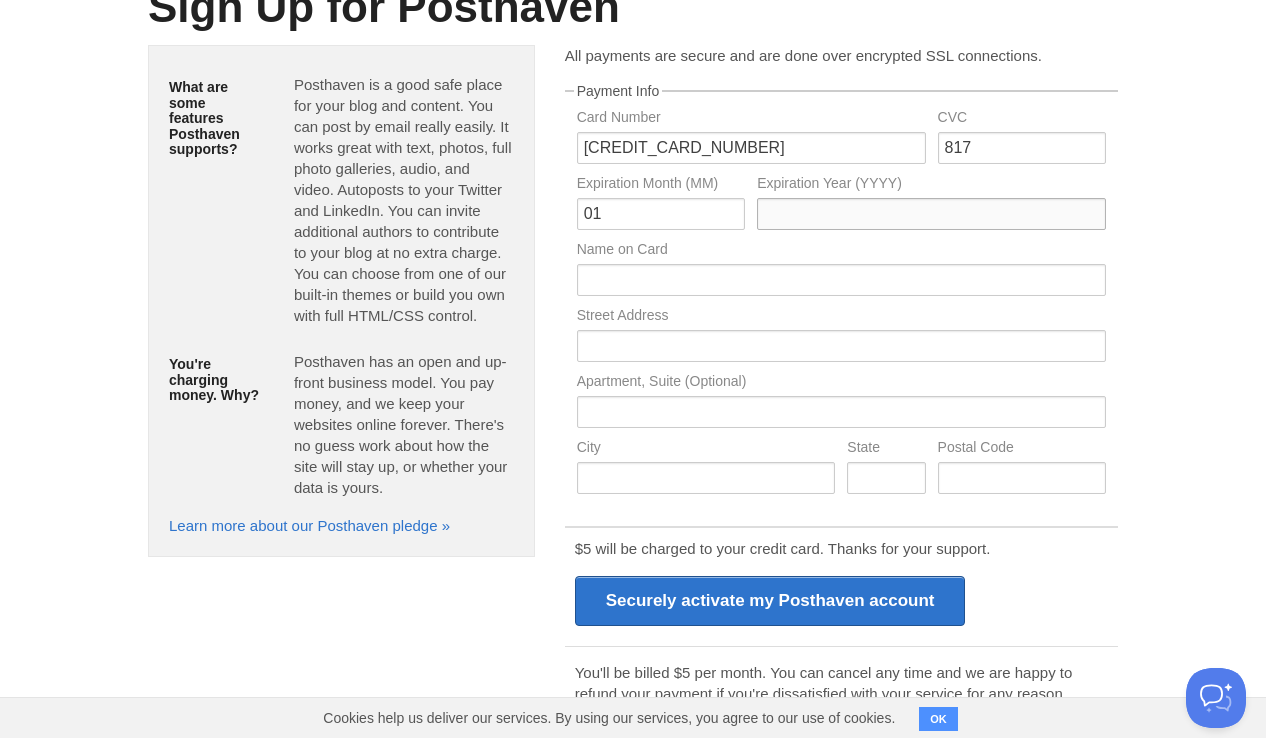 type on "2029" 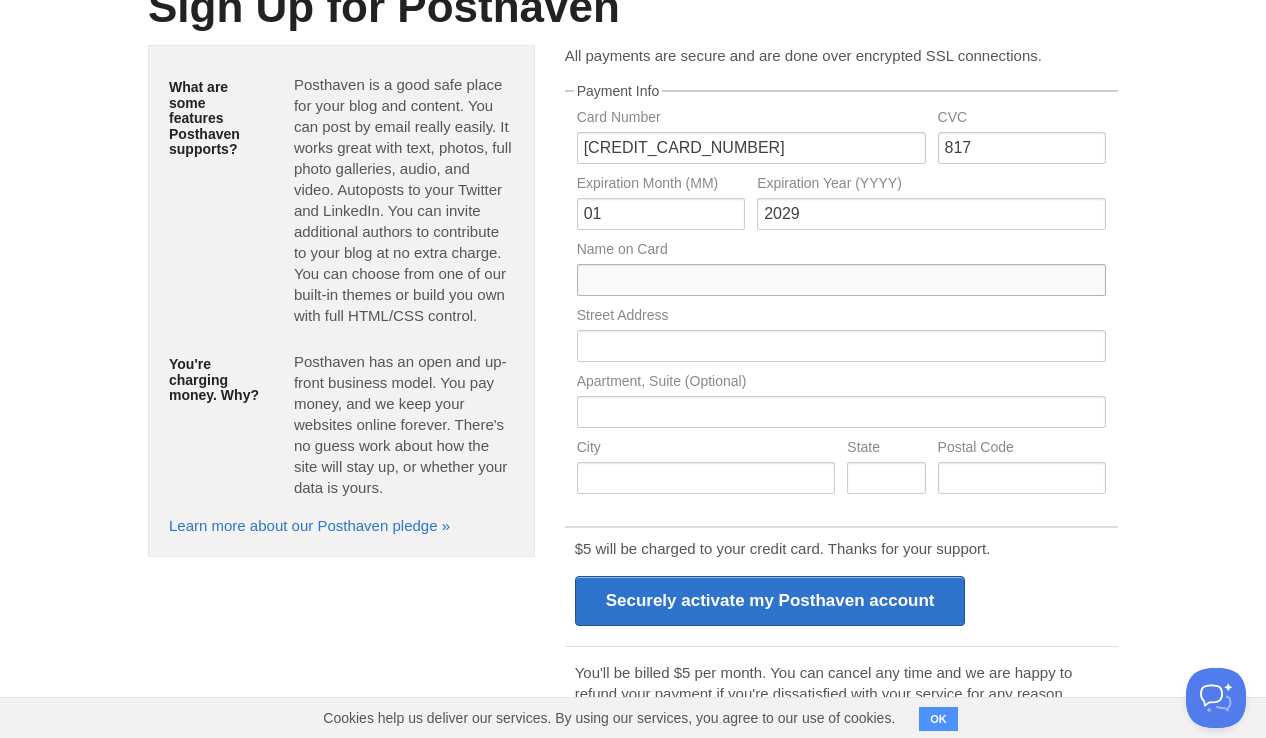 click at bounding box center [841, 280] 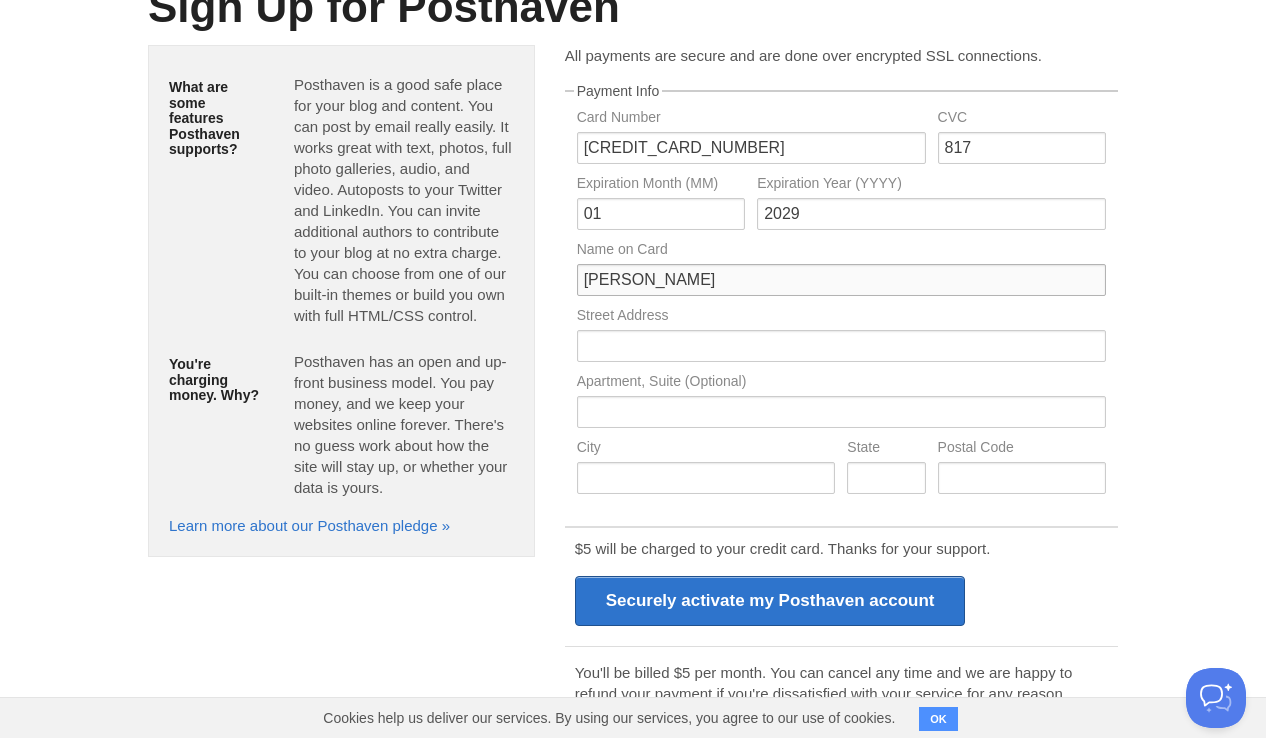 type on "Daisuke Ishii" 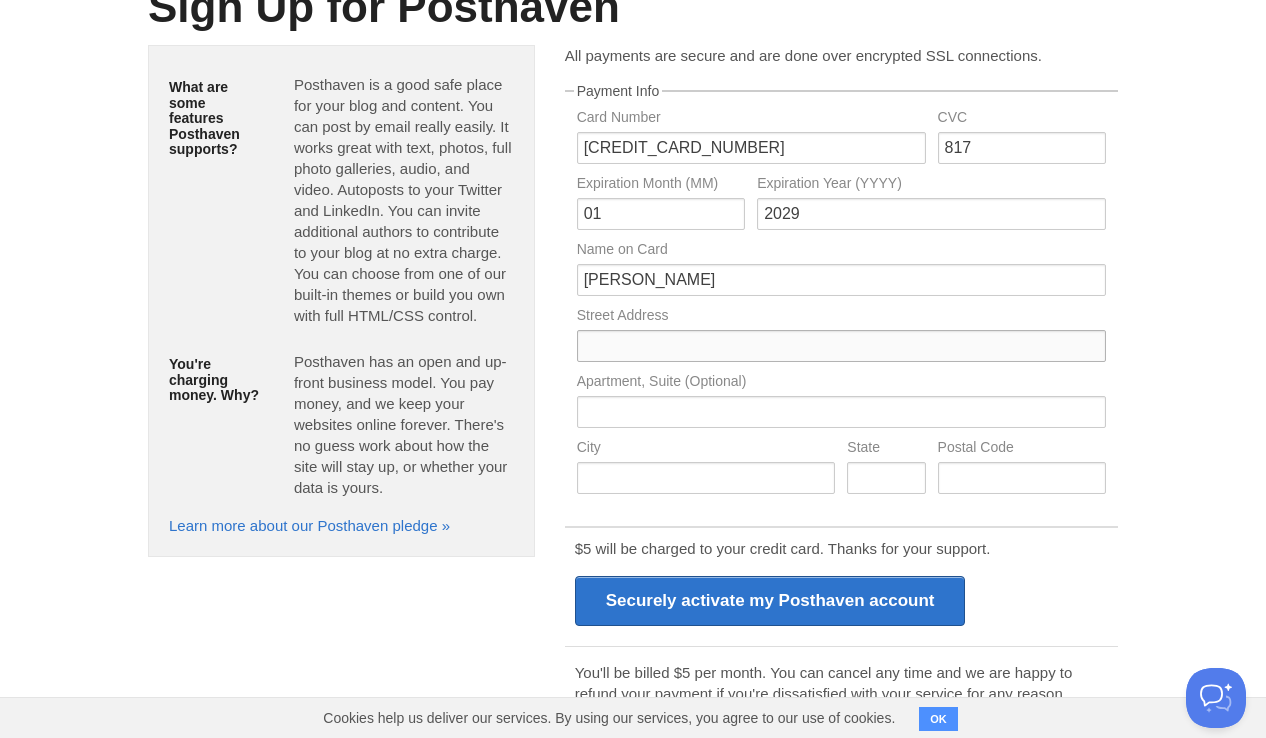 click at bounding box center (841, 346) 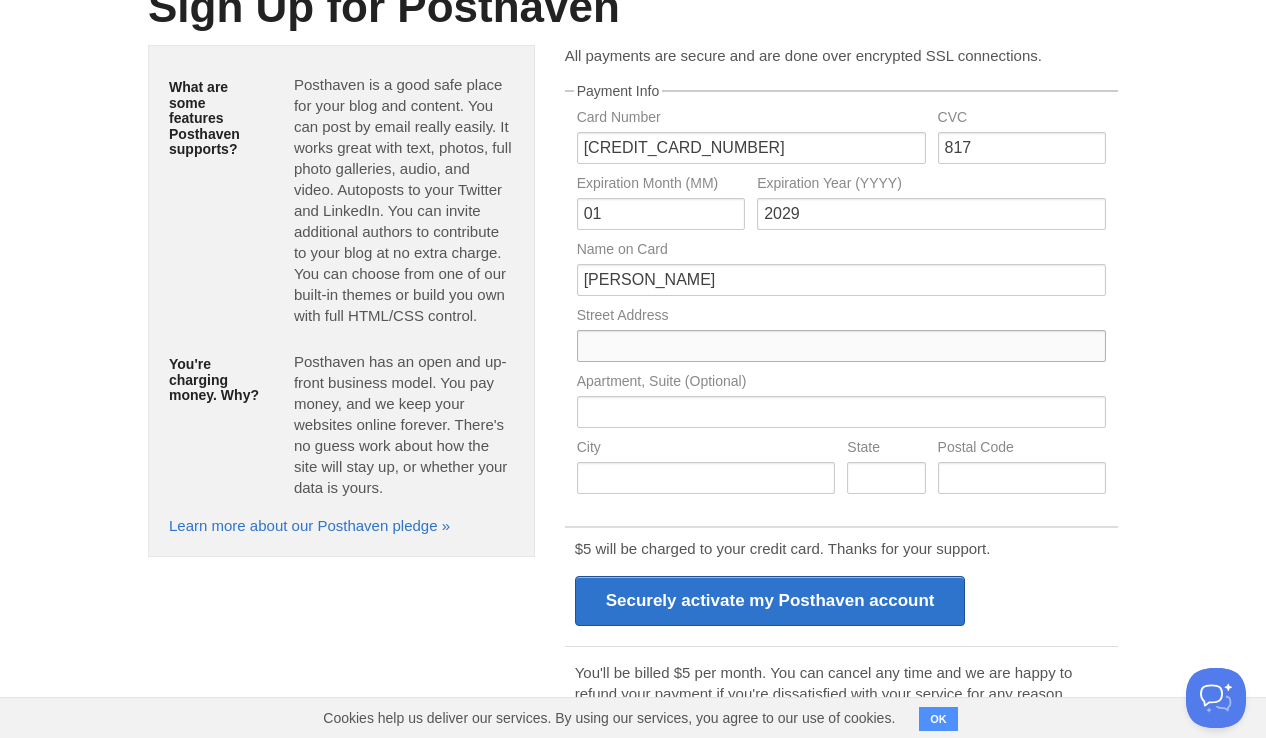 type on "3-17-12 Goko-nishi" 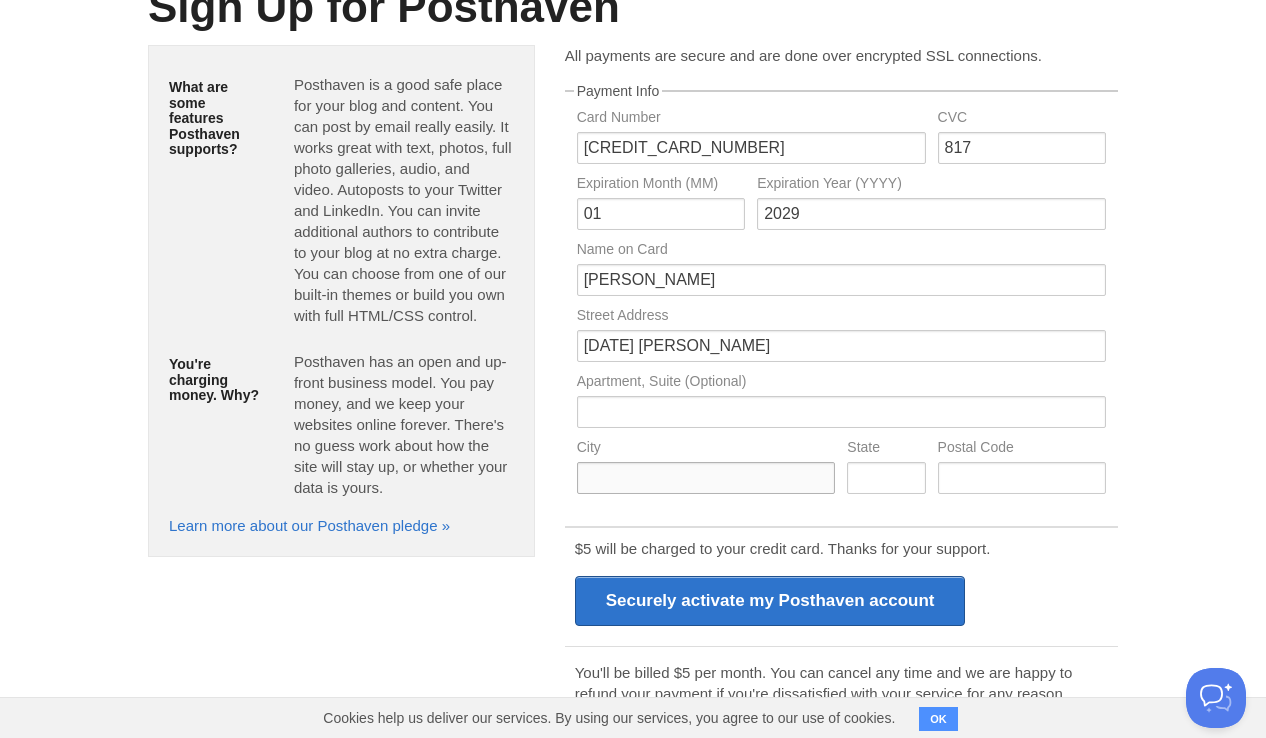 type on "Matsudo" 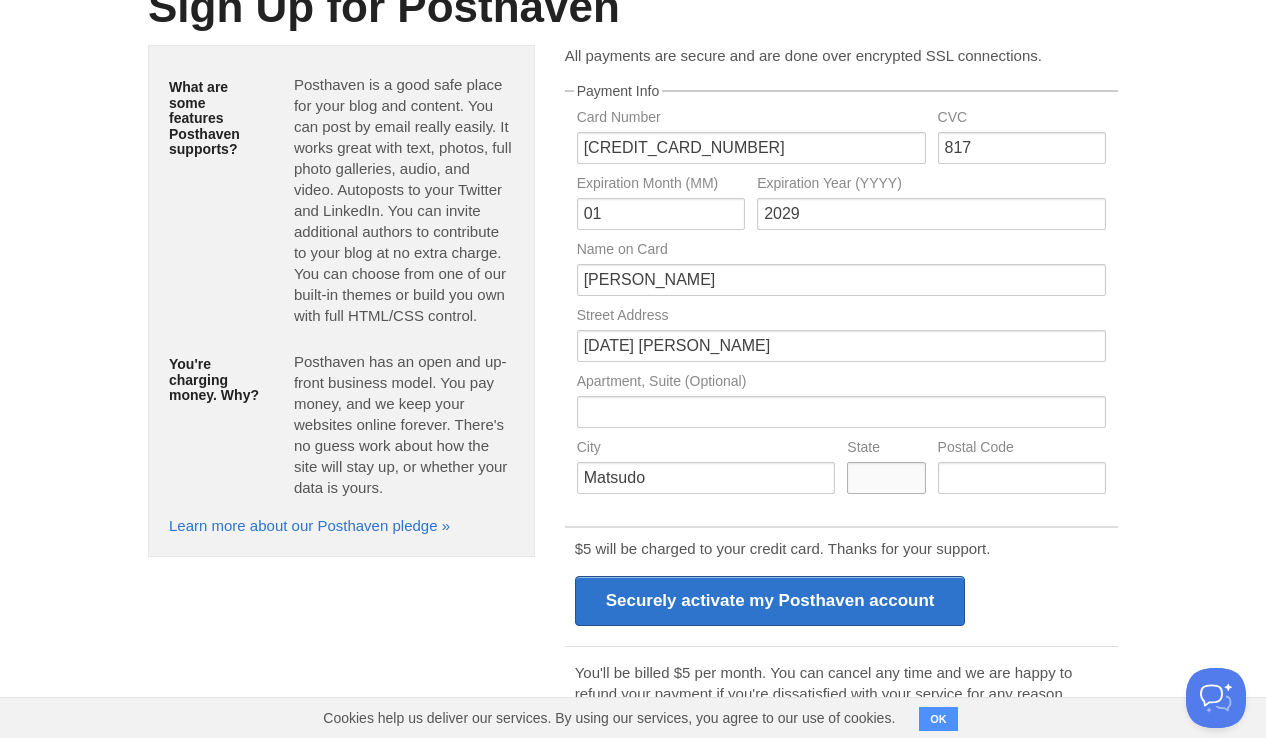type on "Chiba" 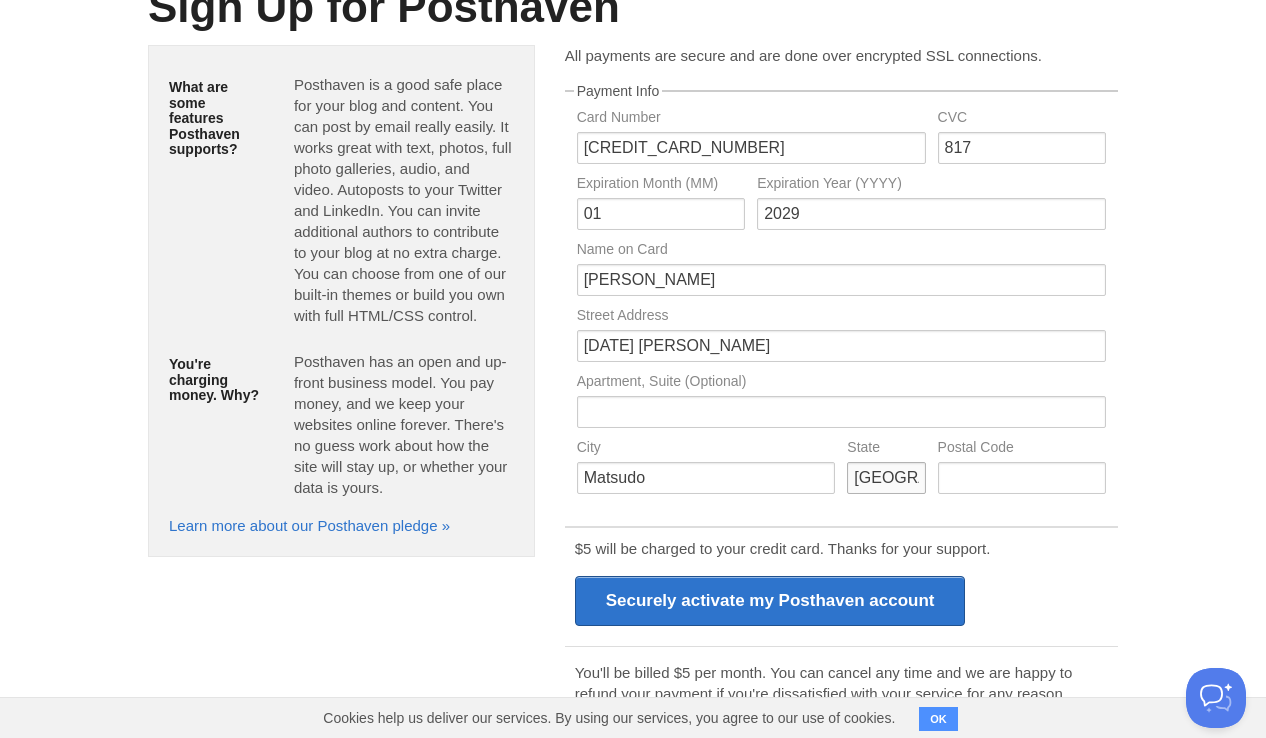 type on "2702218" 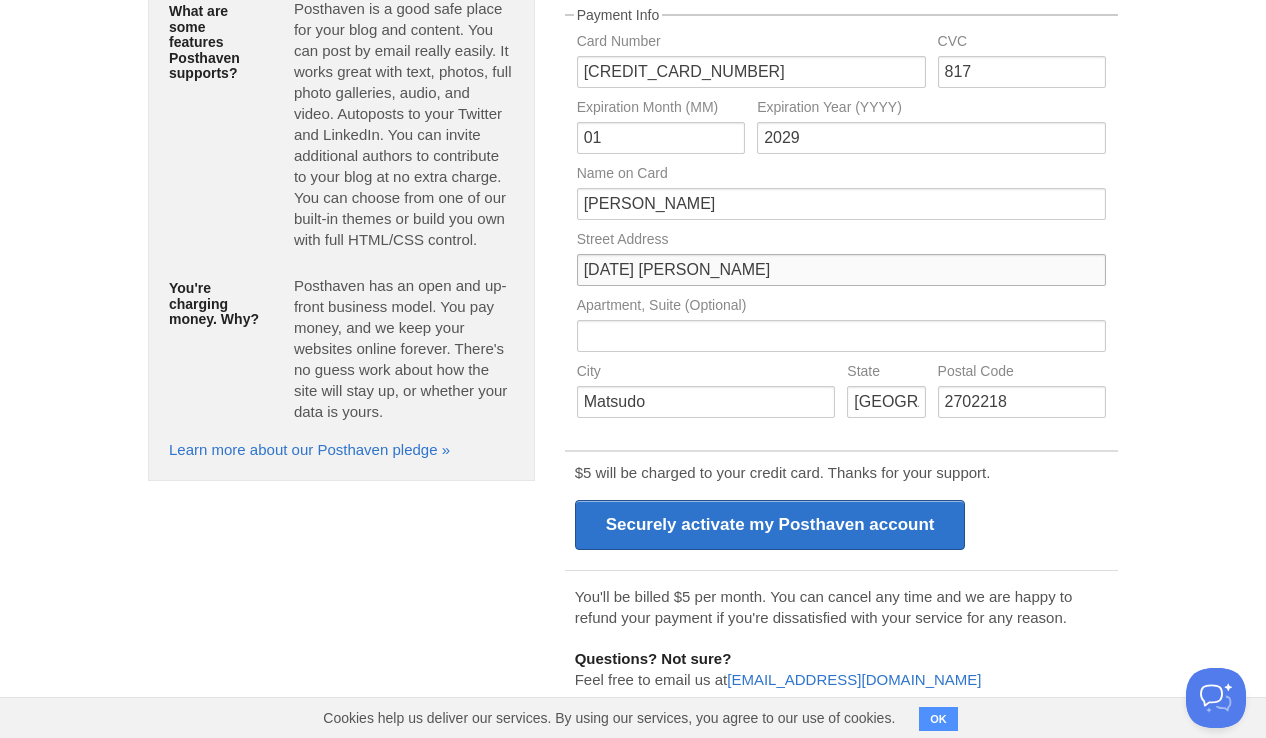 scroll, scrollTop: 253, scrollLeft: 0, axis: vertical 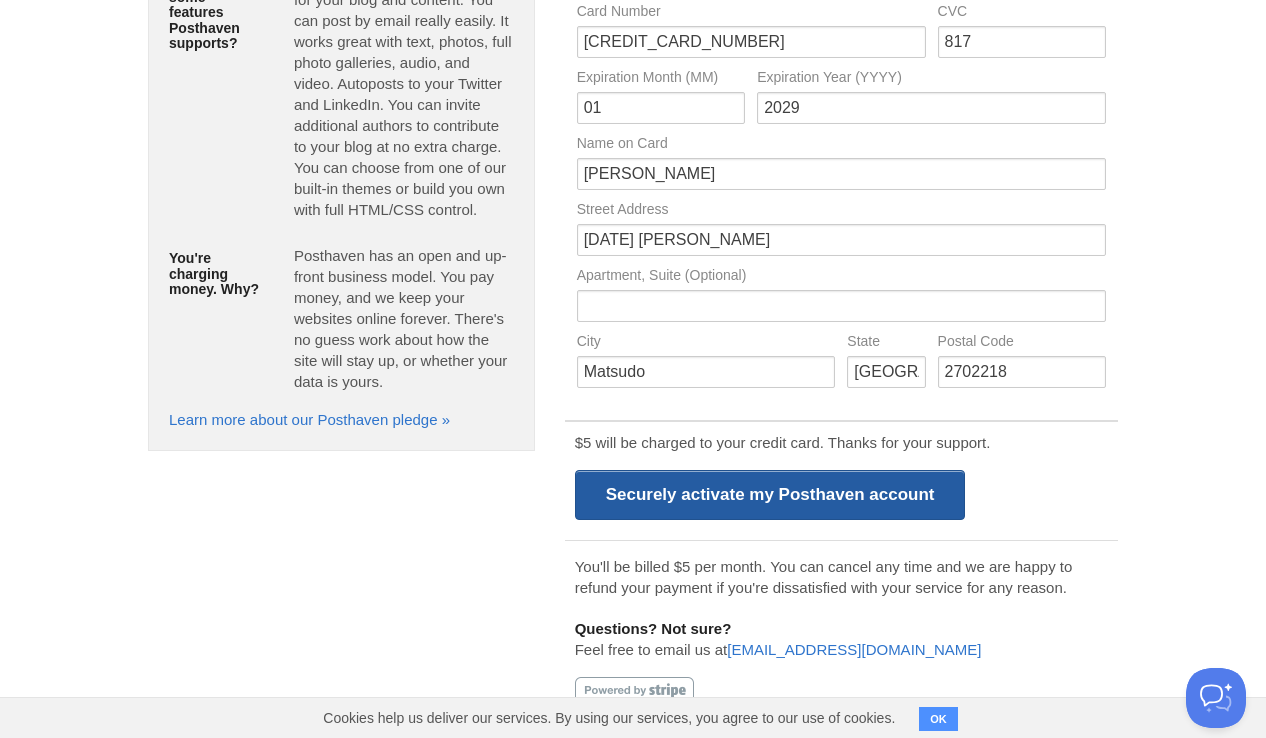 click on "Securely activate my Posthaven account" at bounding box center [770, 495] 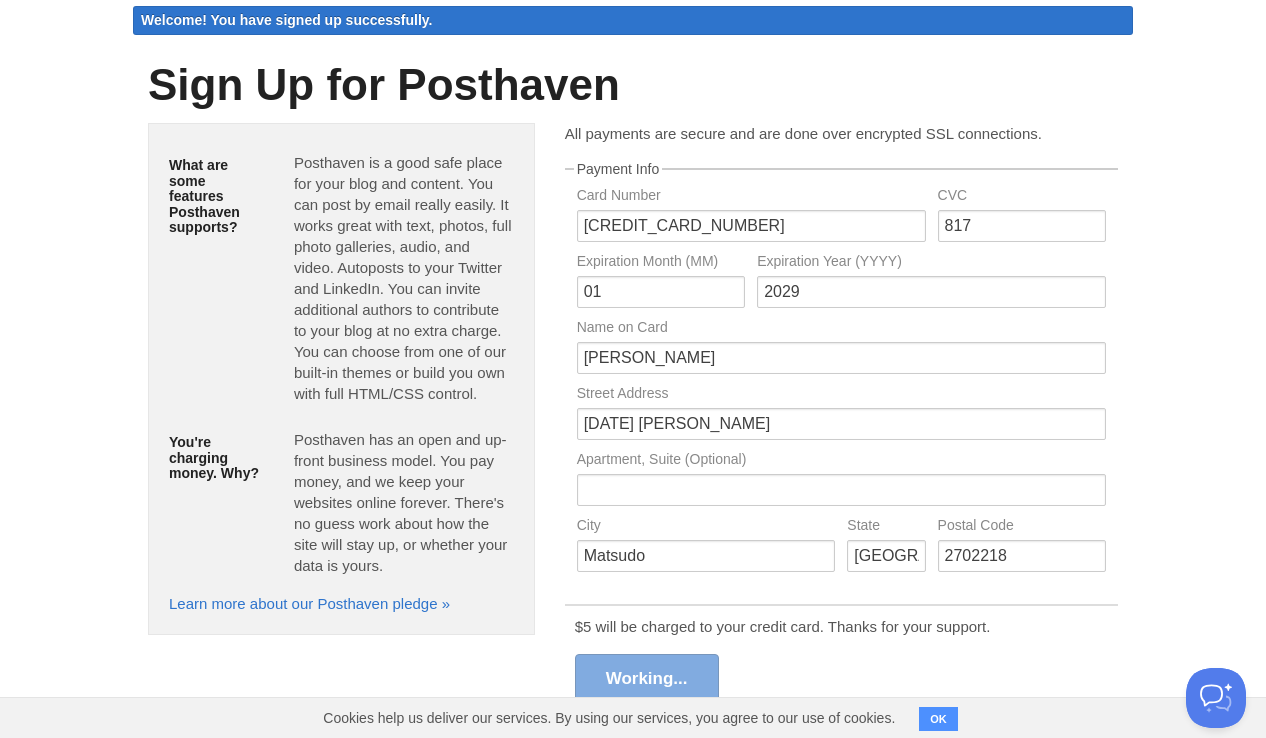 scroll, scrollTop: 253, scrollLeft: 0, axis: vertical 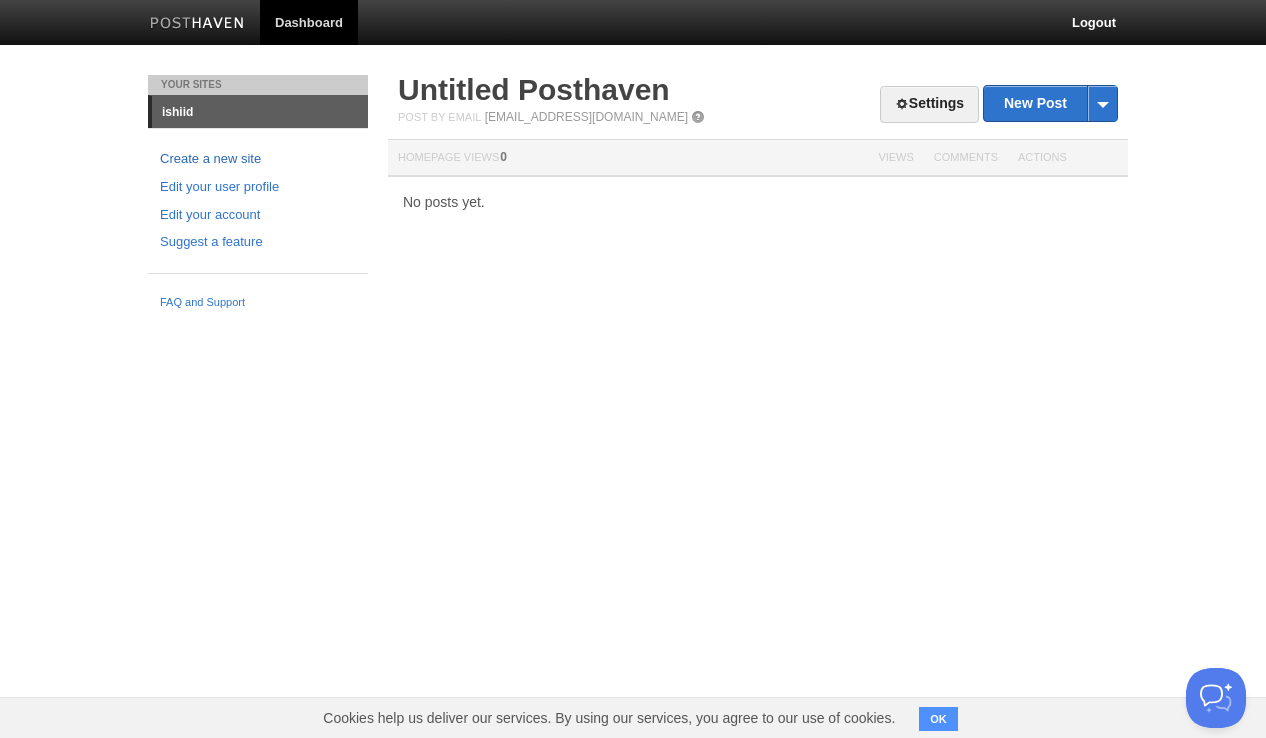 click on "Create a new site" at bounding box center [258, 159] 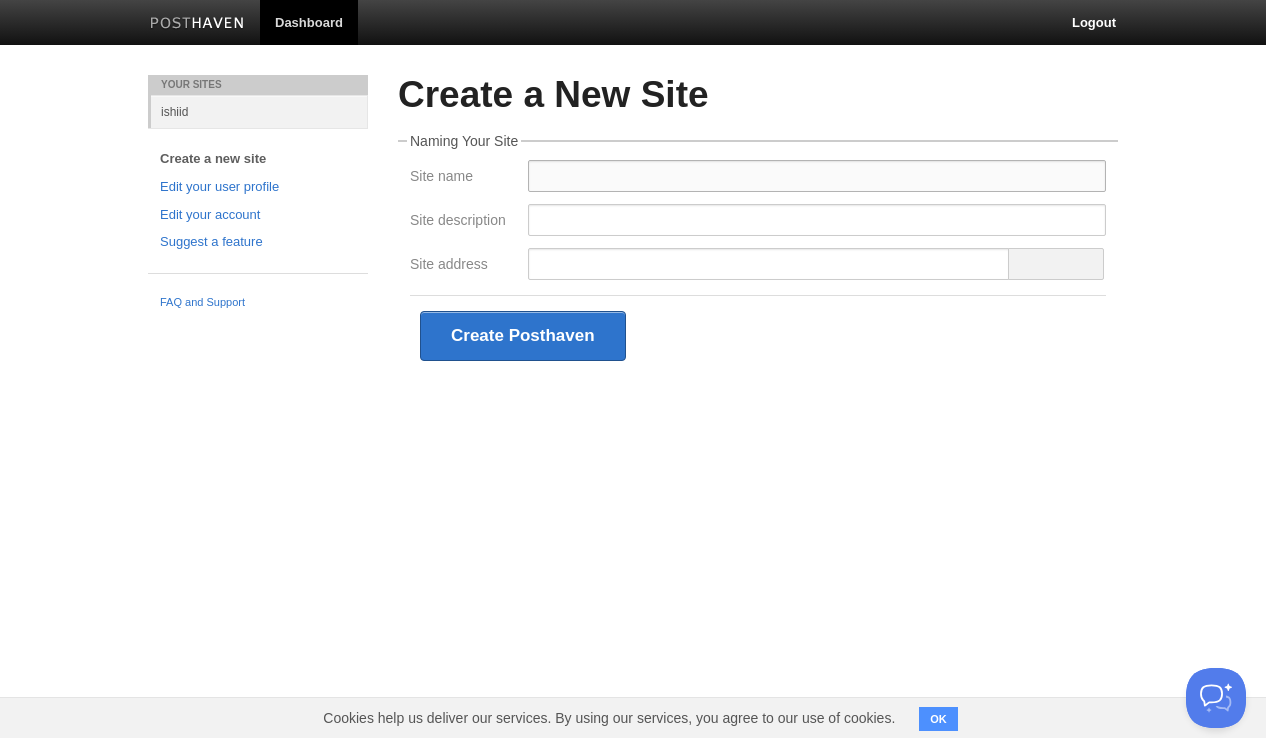 click on "Site name" at bounding box center [817, 176] 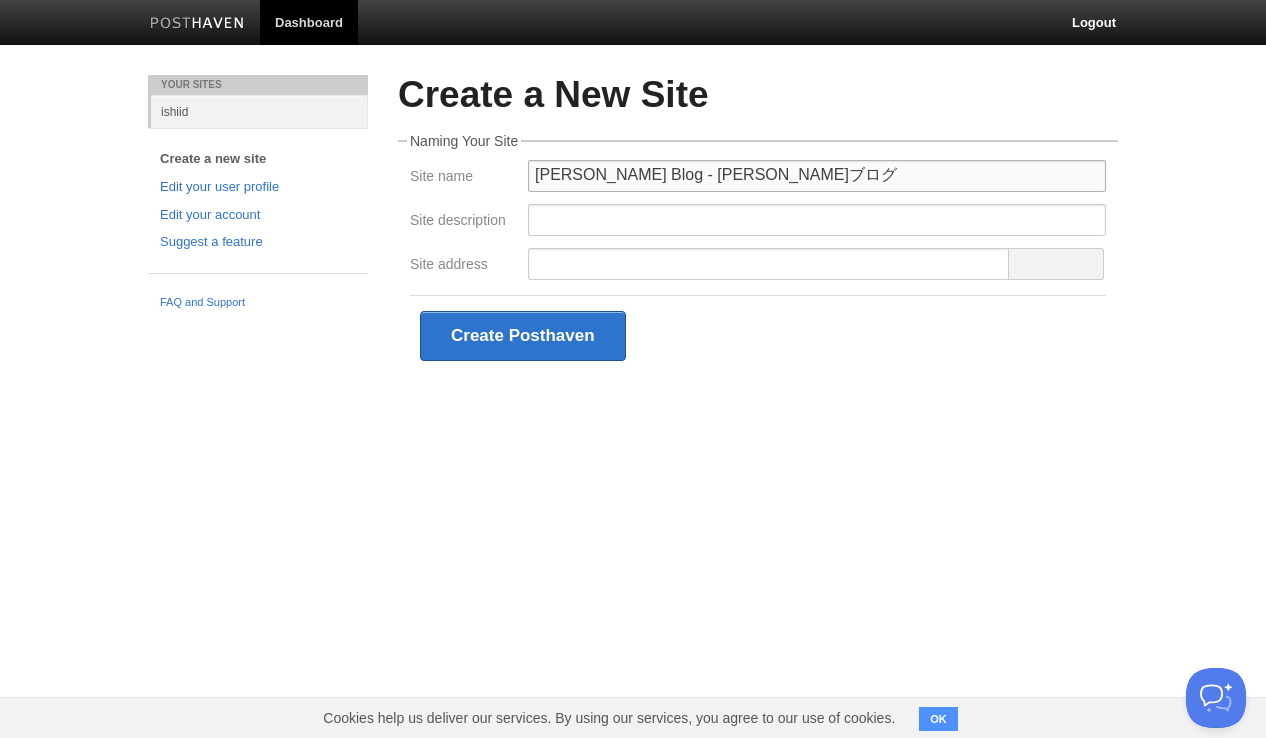 type on "[PERSON_NAME] Blog - [PERSON_NAME]ブログ" 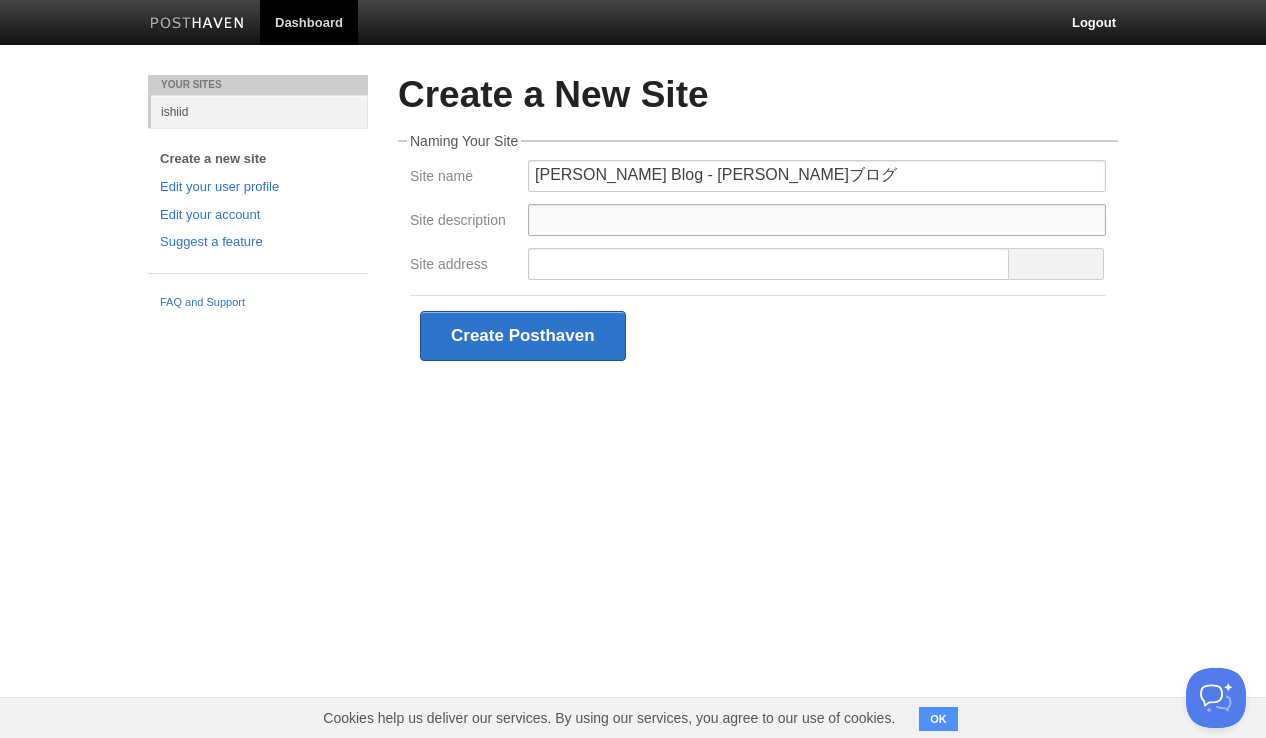 click on "Site description" at bounding box center (817, 220) 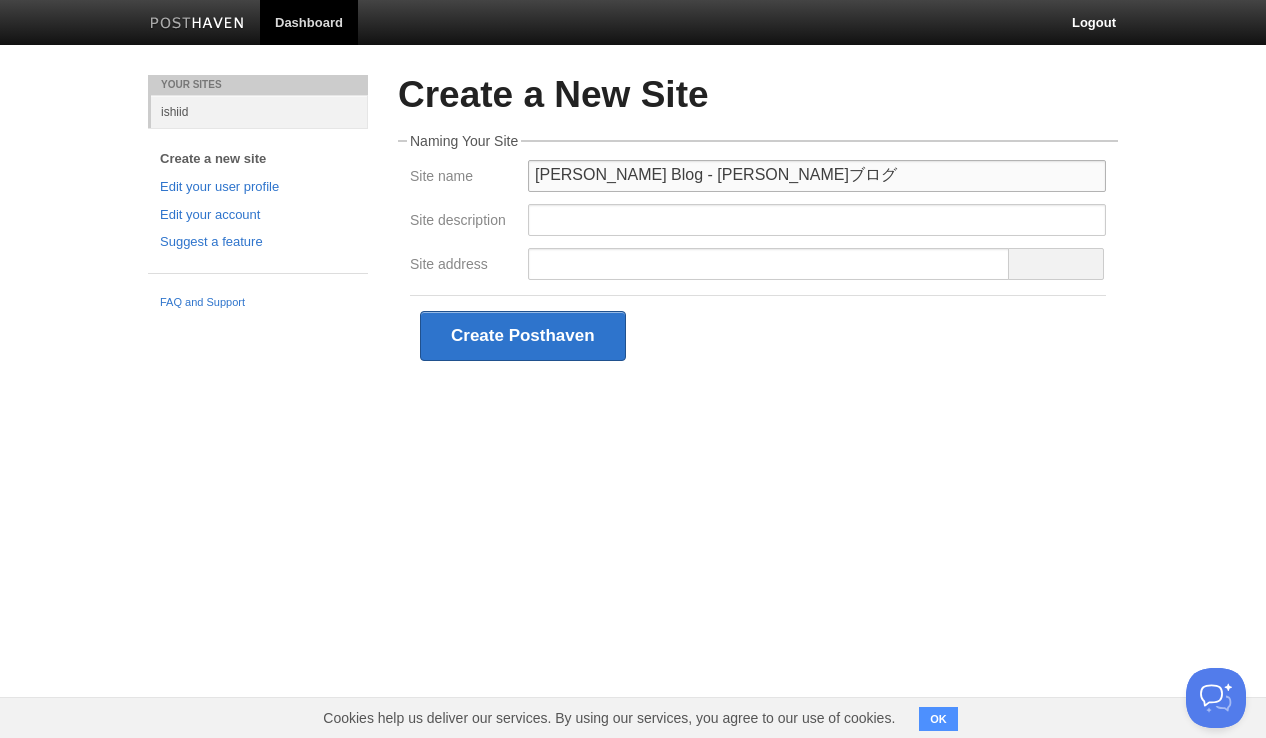 drag, startPoint x: 774, startPoint y: 175, endPoint x: 512, endPoint y: 147, distance: 263.49194 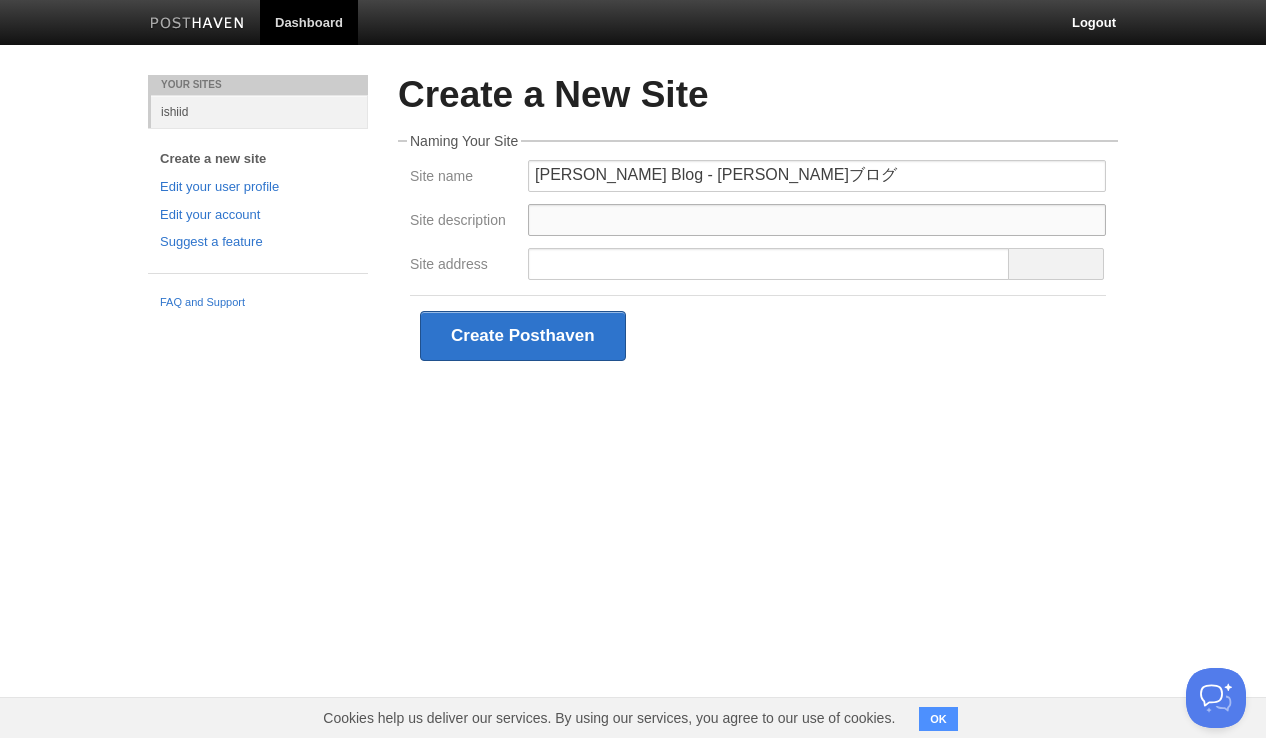 click on "Site description" at bounding box center [817, 220] 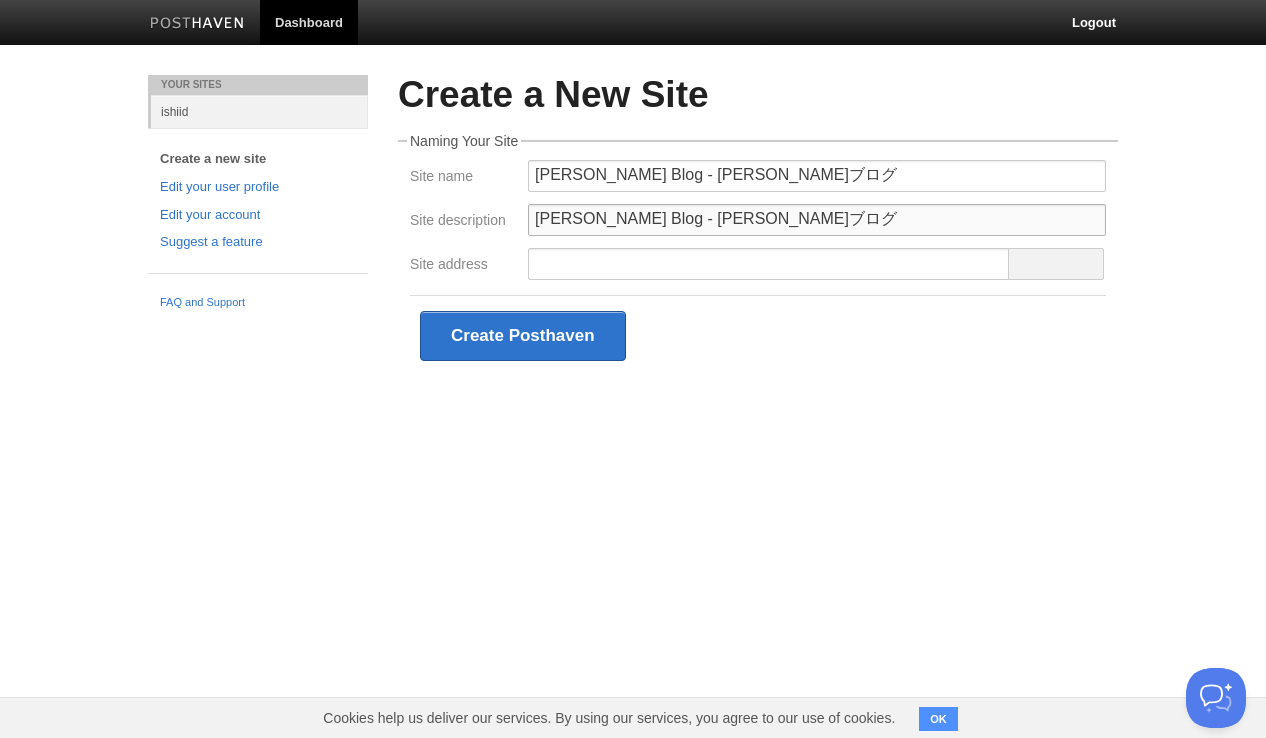 type on "[PERSON_NAME] Blog - [PERSON_NAME]ブログ" 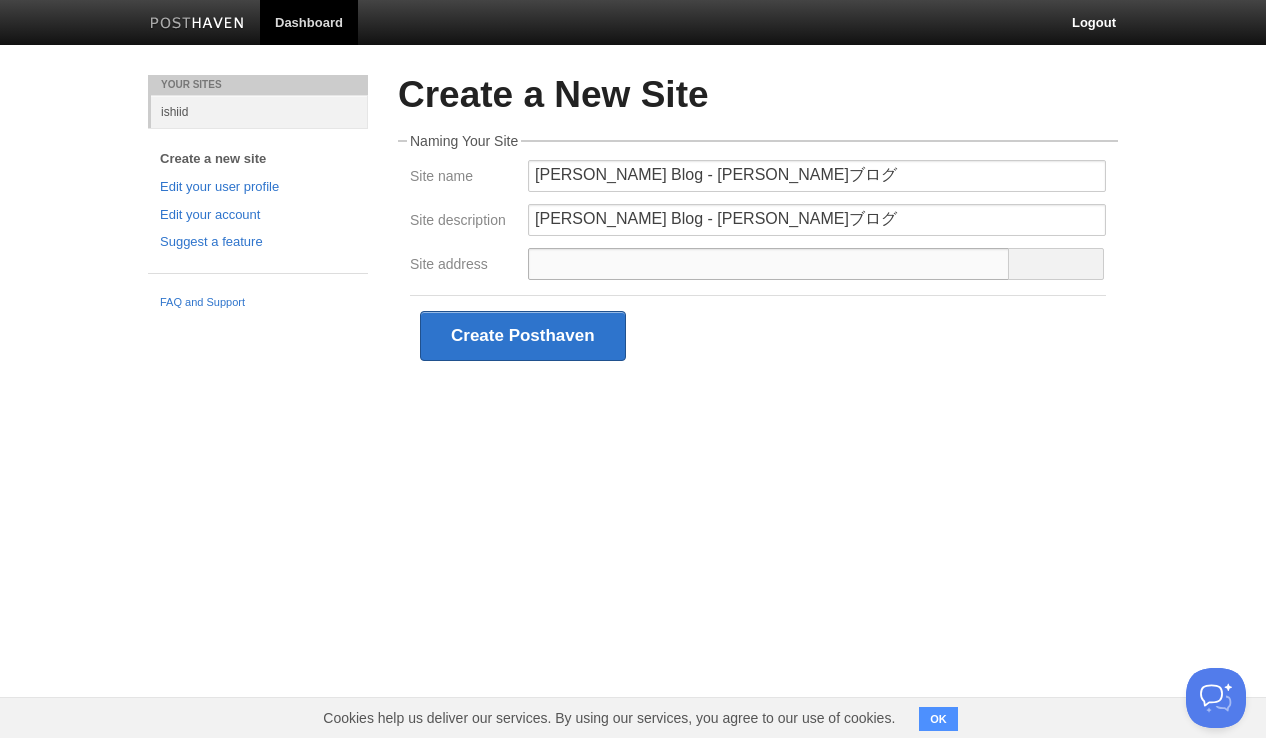 click on "Site address" at bounding box center [769, 264] 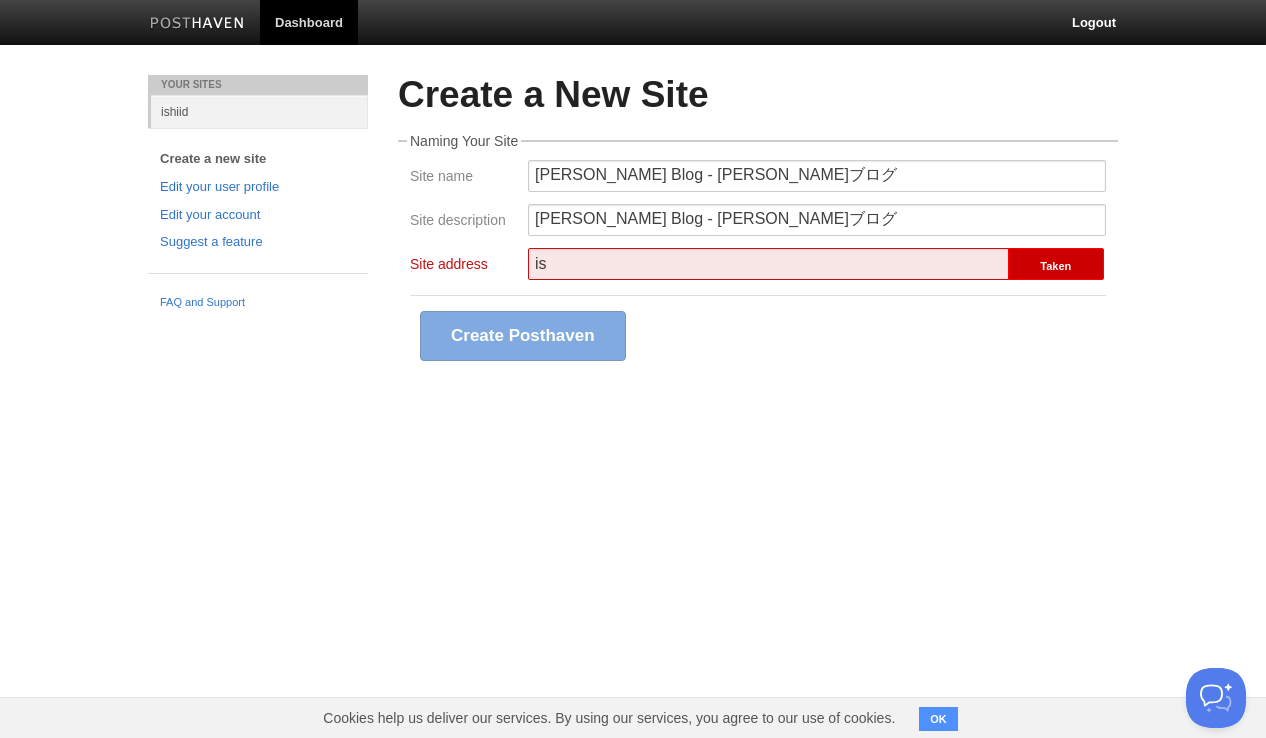 type on "i" 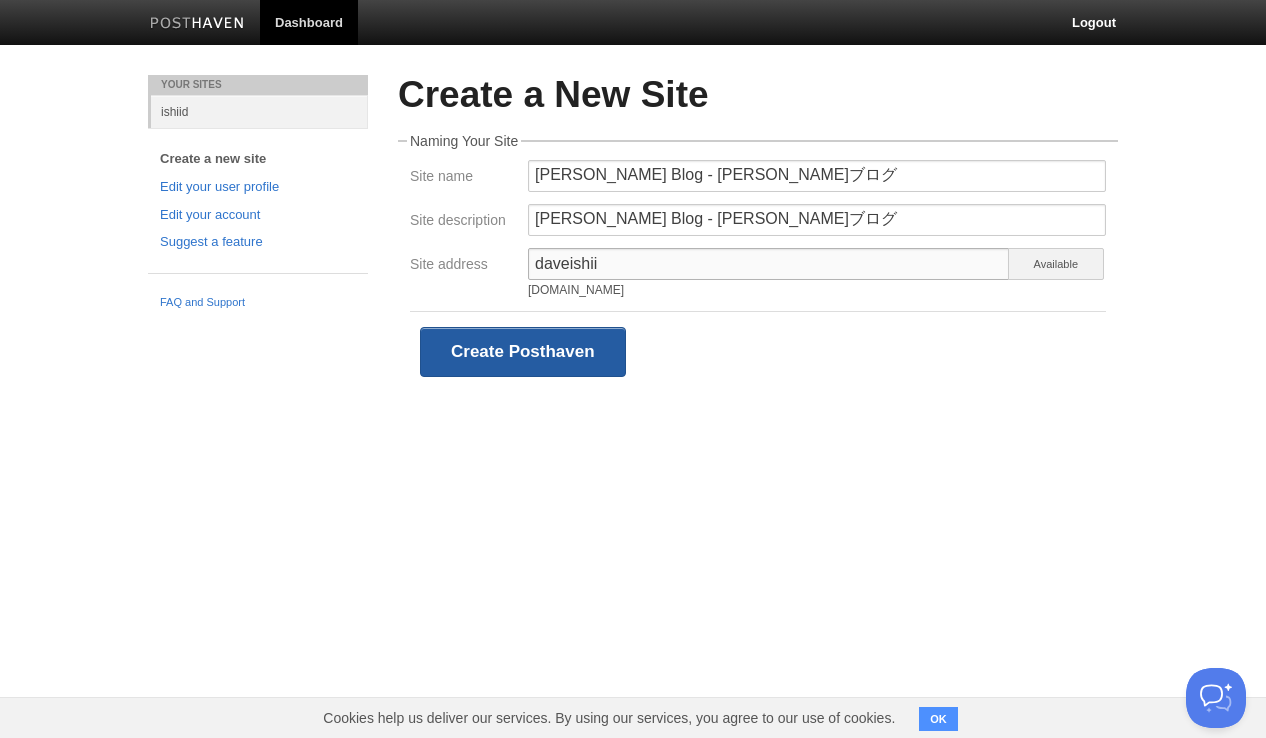 type on "daveishii" 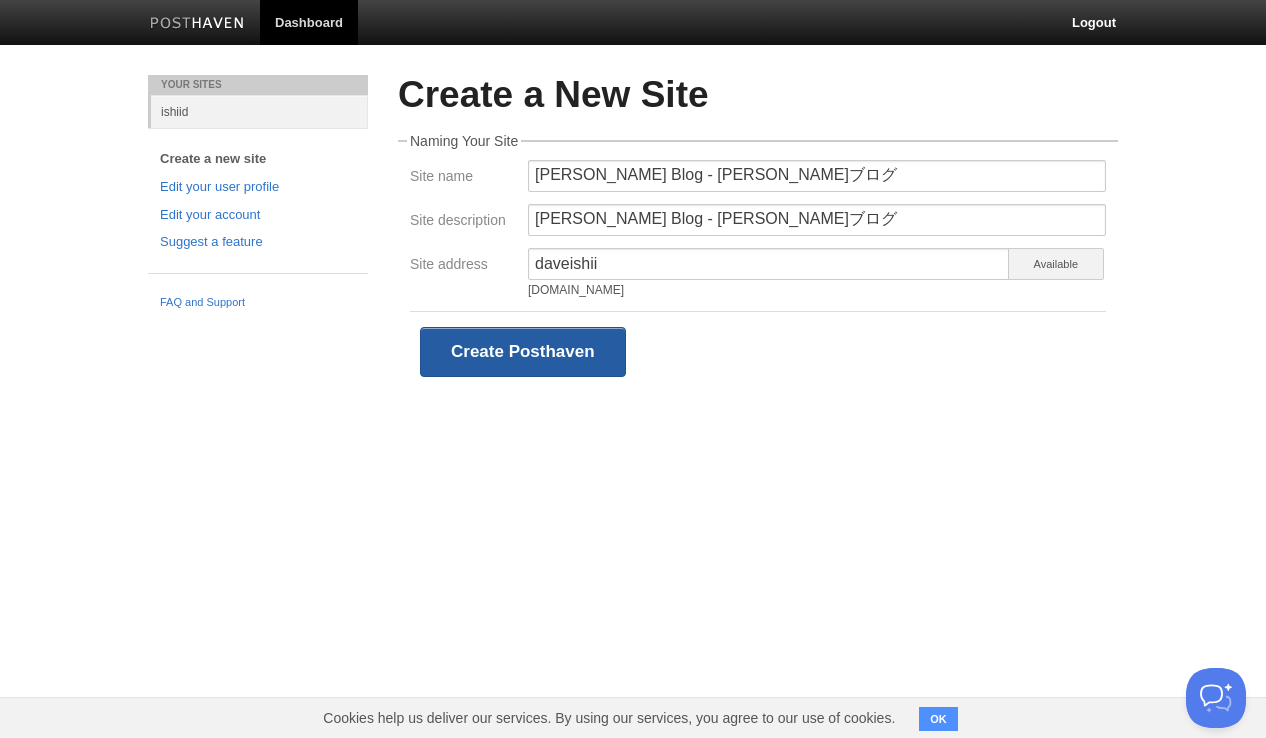 click on "Create Posthaven" at bounding box center [523, 352] 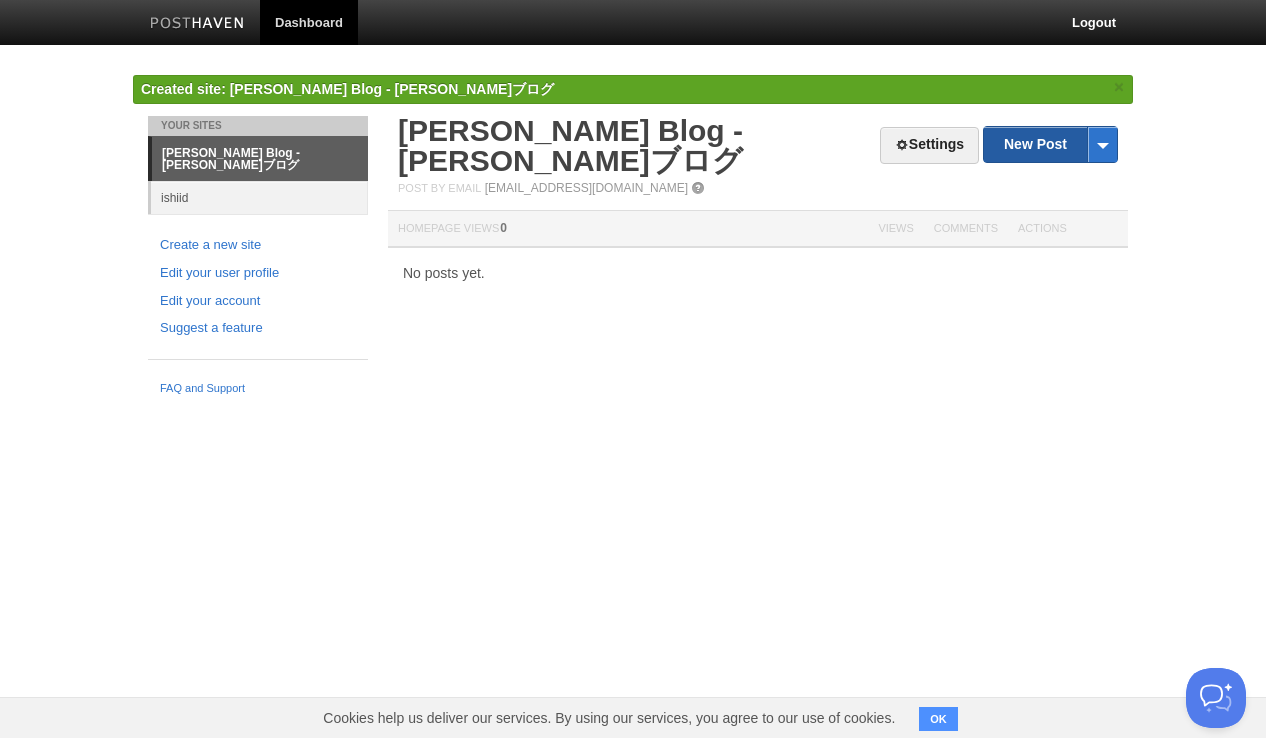 click on "New Post" at bounding box center (1050, 144) 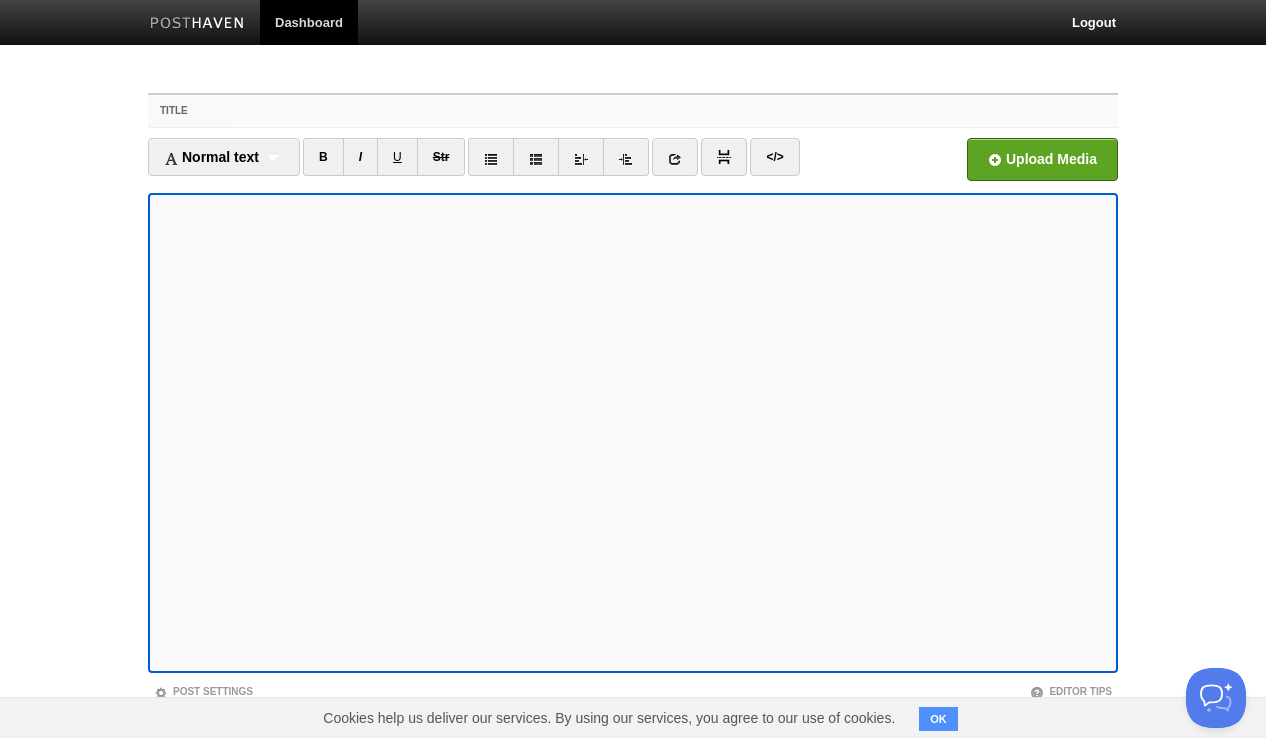 click on "Title" at bounding box center [673, 111] 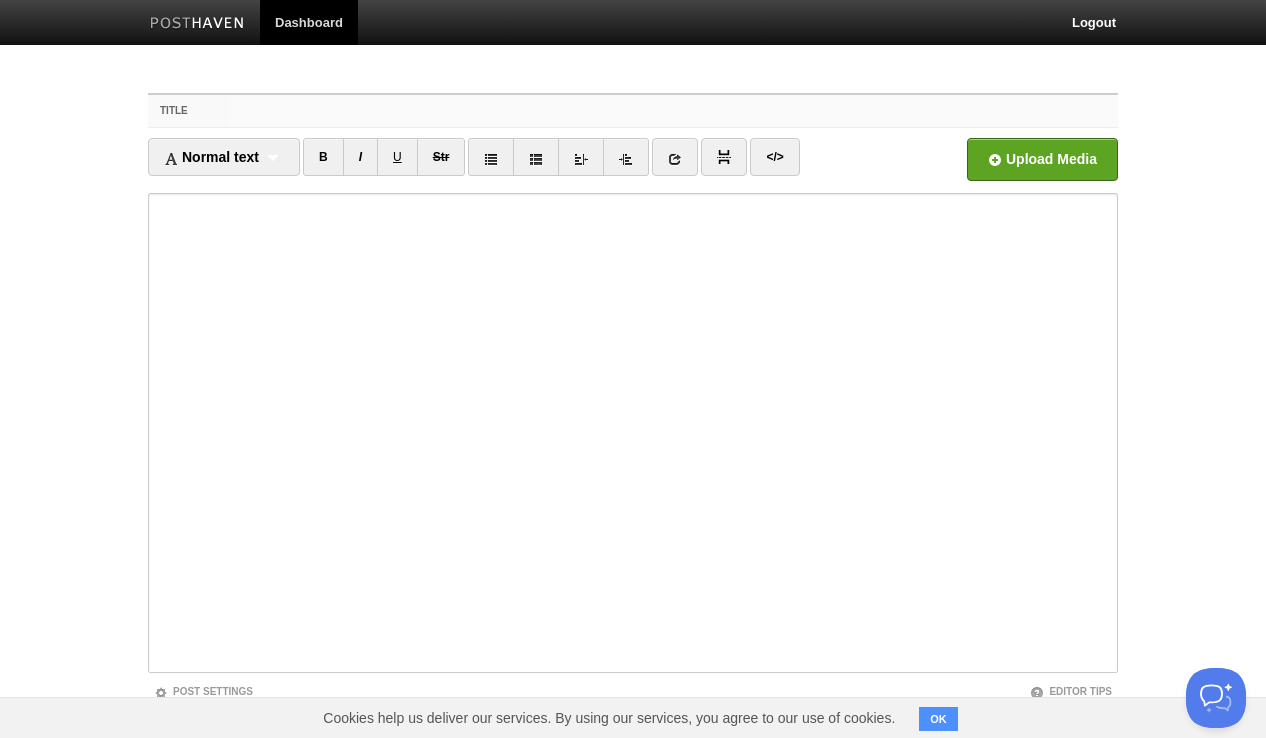 paste on "THE END IS NOT THE END" 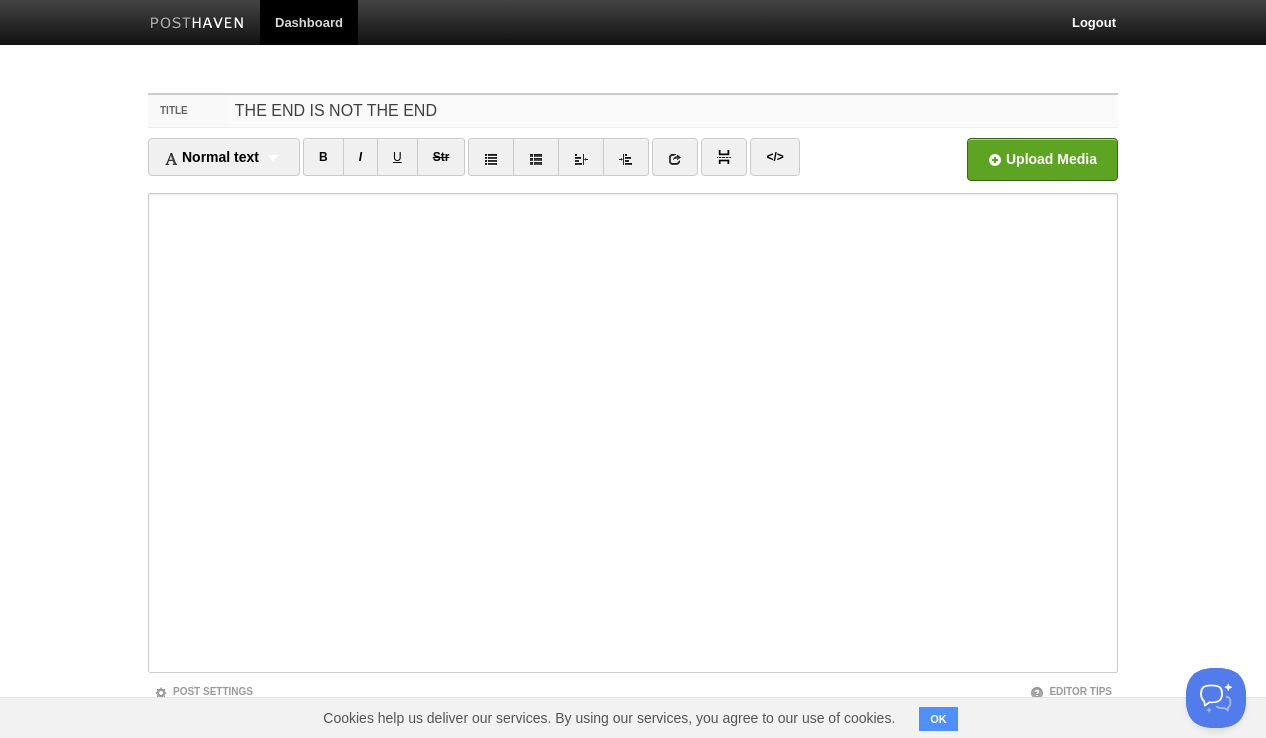 type on "THE END IS NOT THE END" 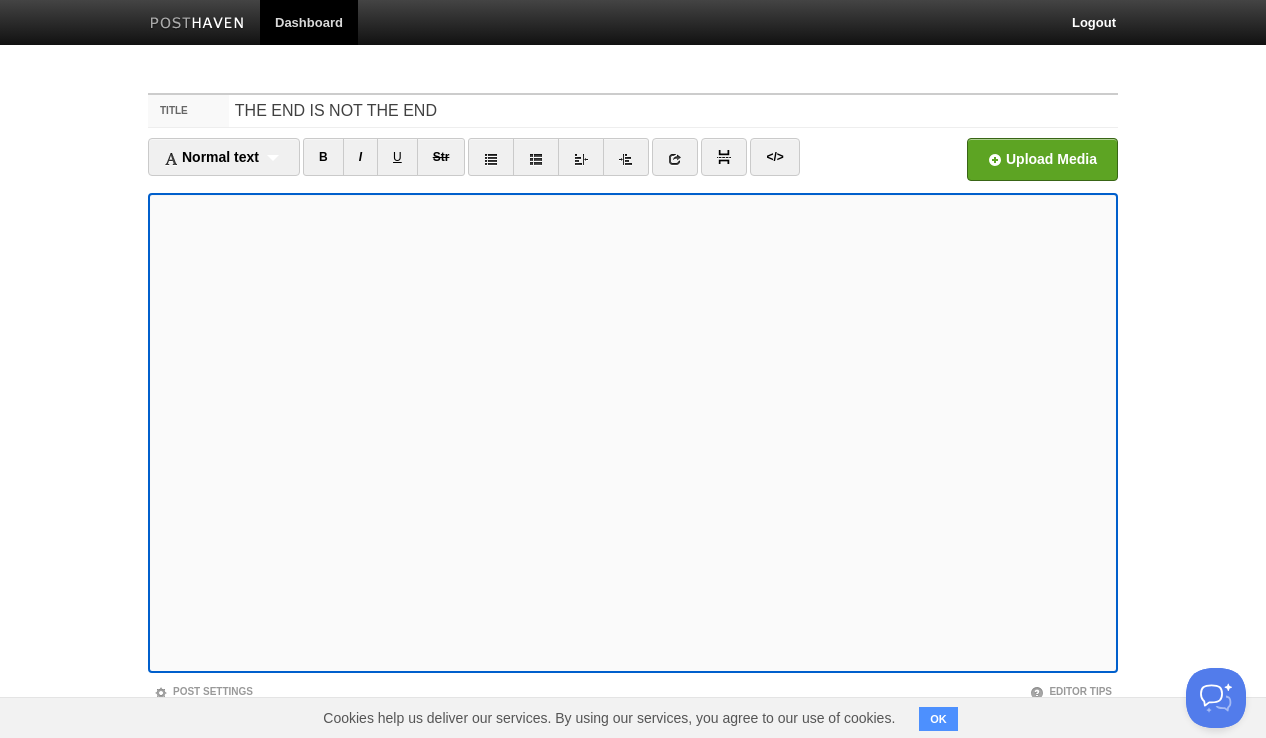 scroll, scrollTop: 107, scrollLeft: 0, axis: vertical 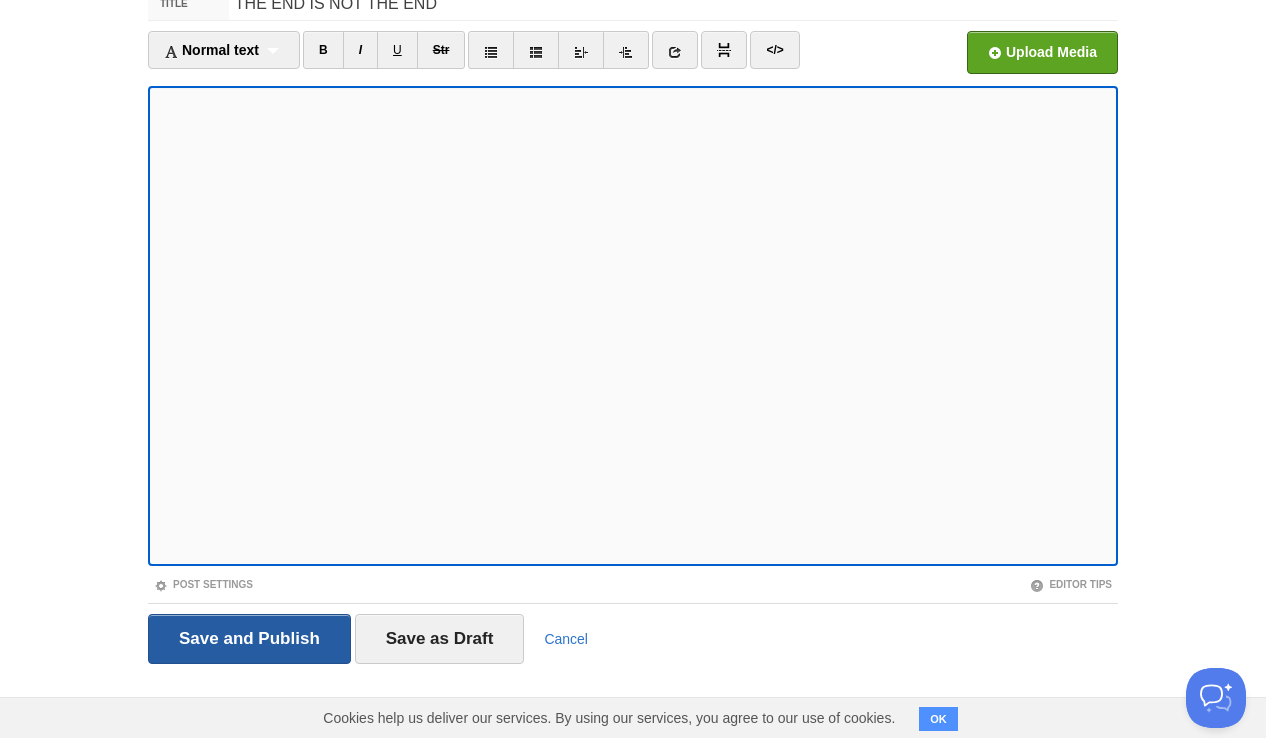 click on "Save and Publish" at bounding box center [249, 639] 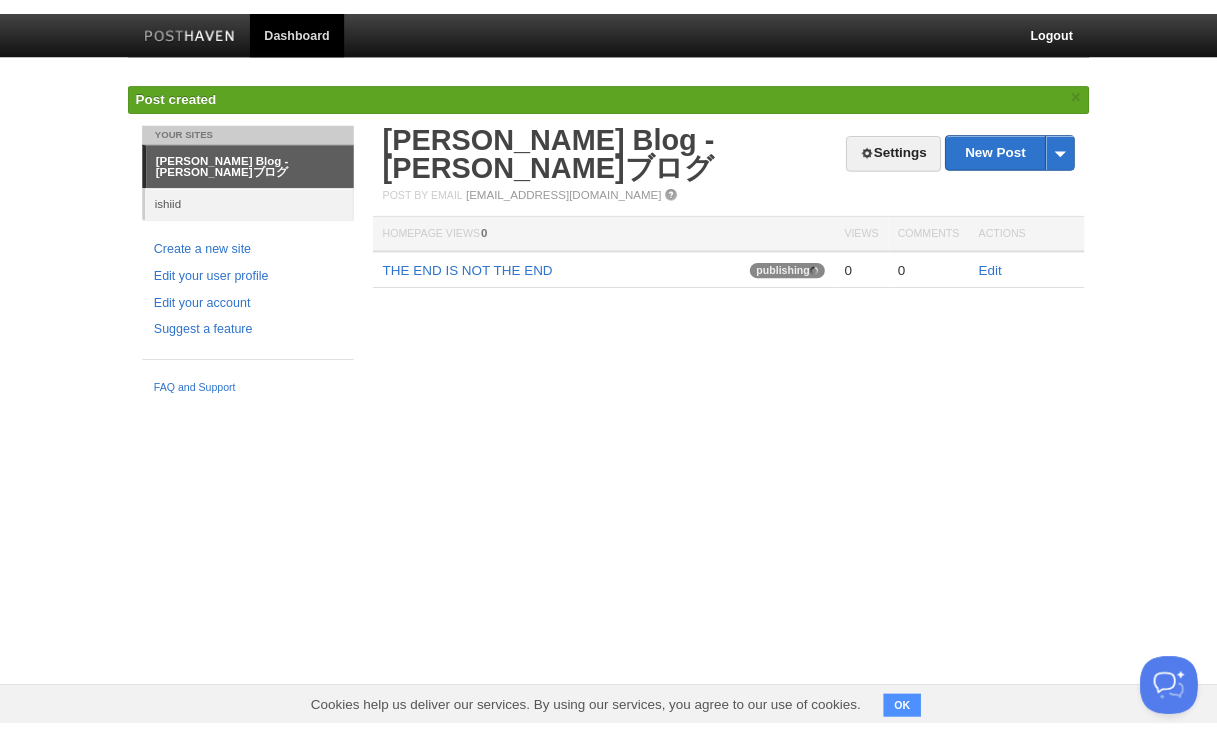 scroll, scrollTop: 0, scrollLeft: 0, axis: both 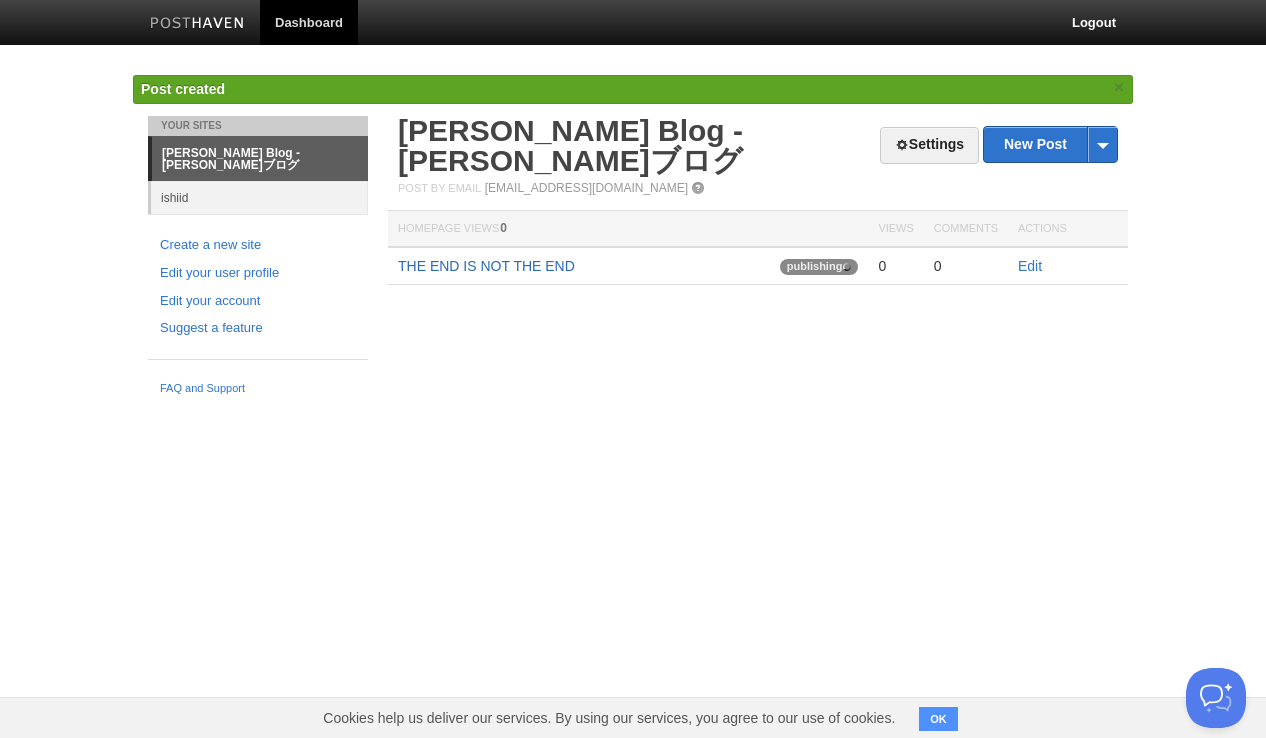 click on "THE END IS NOT THE END" at bounding box center [486, 266] 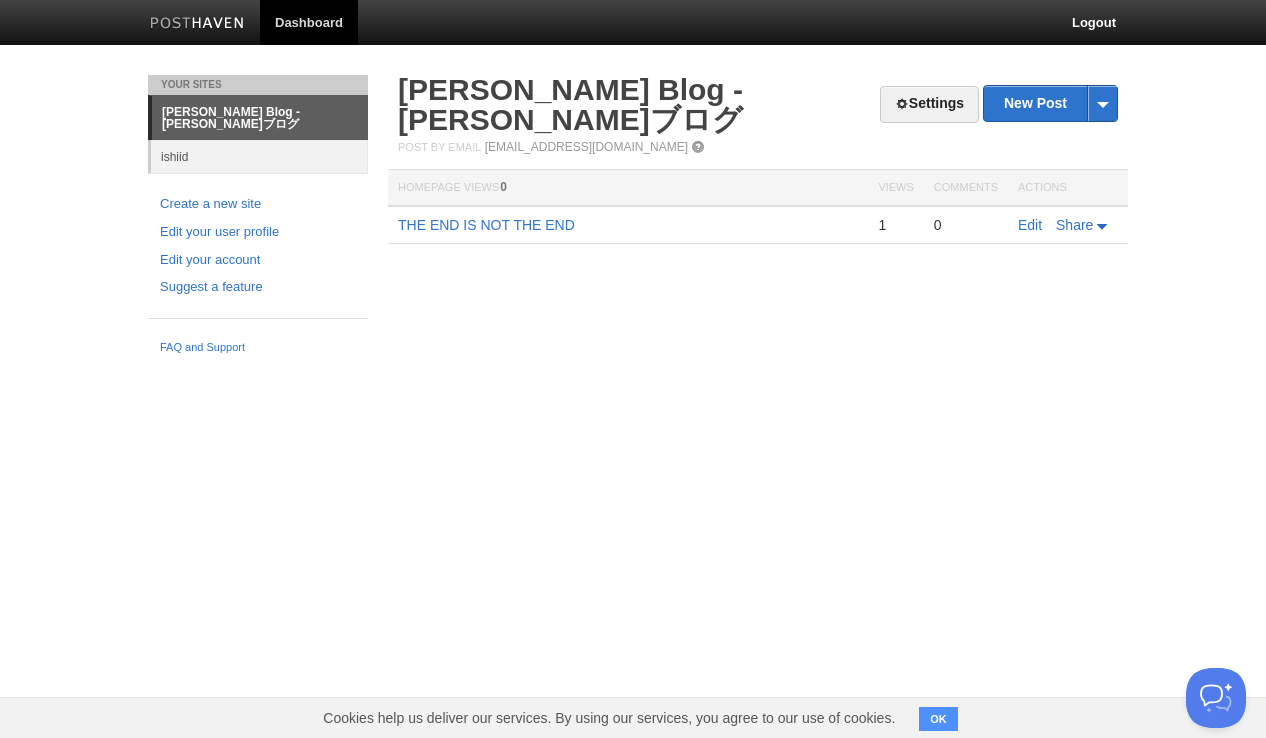 scroll, scrollTop: 0, scrollLeft: 0, axis: both 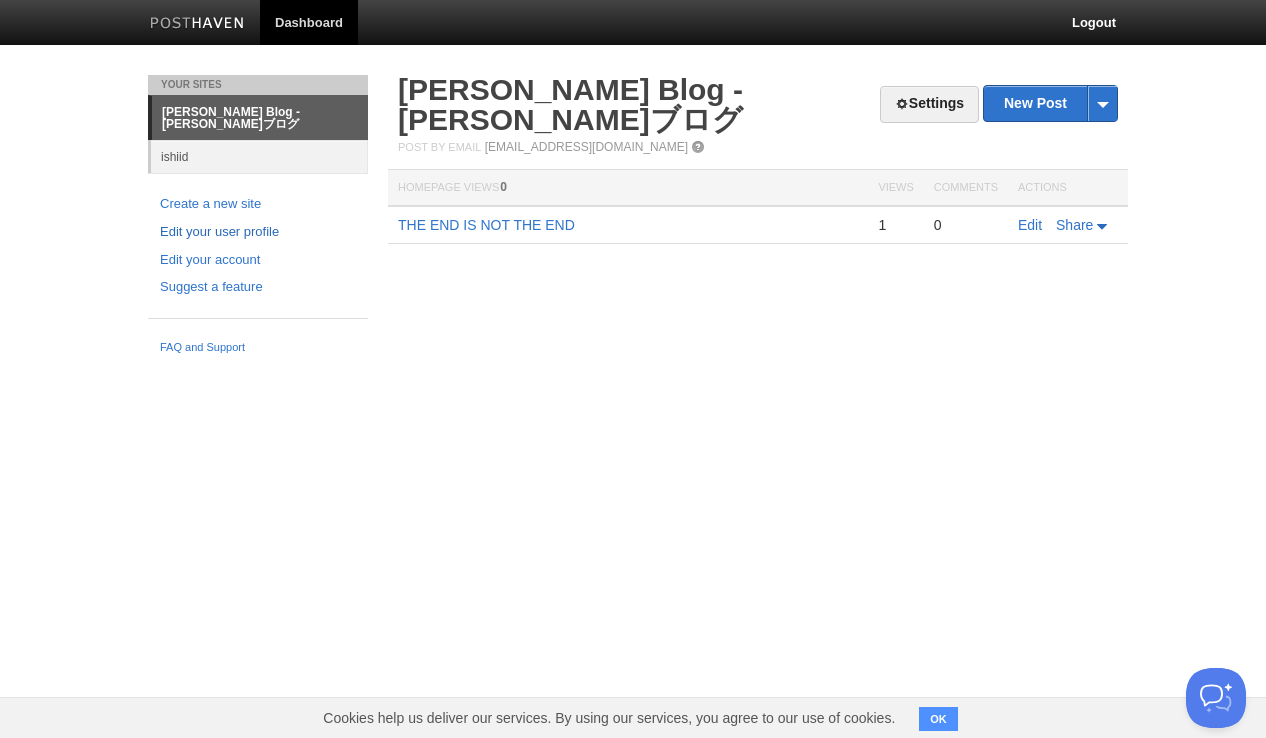 click on "Edit your user profile" at bounding box center [258, 232] 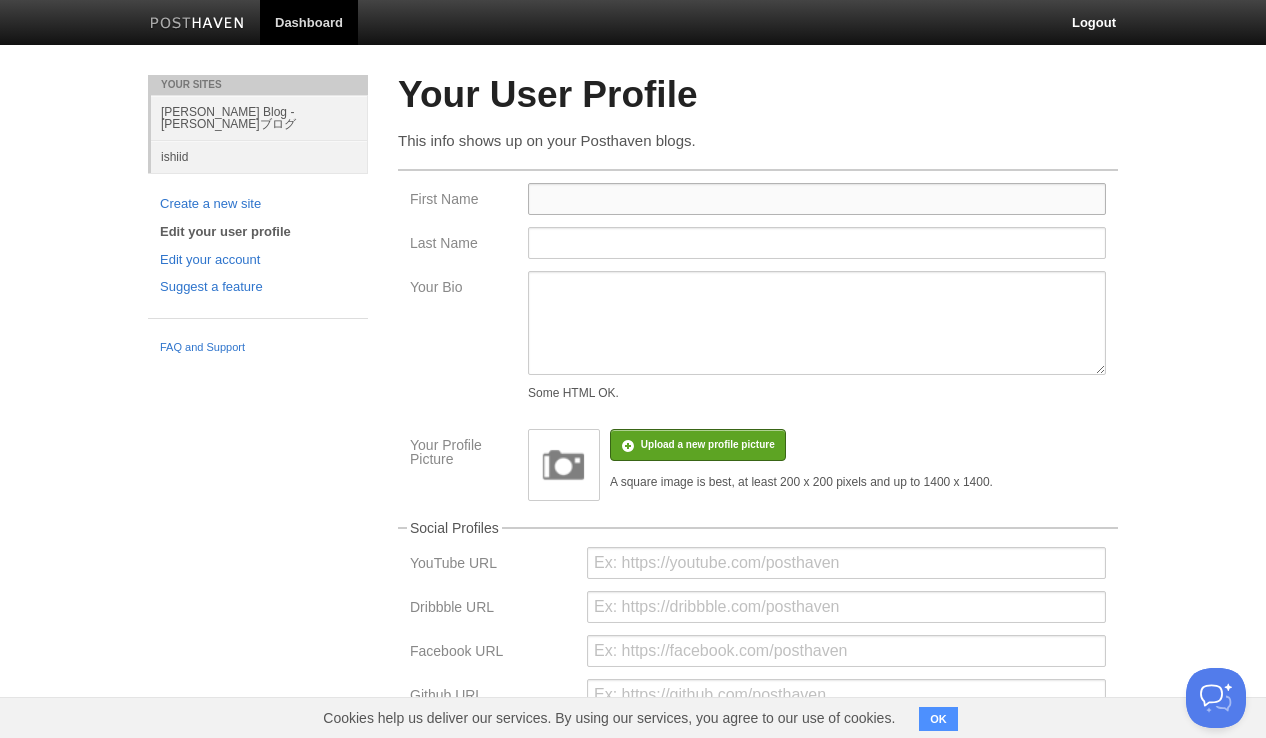 click on "First Name" at bounding box center [817, 199] 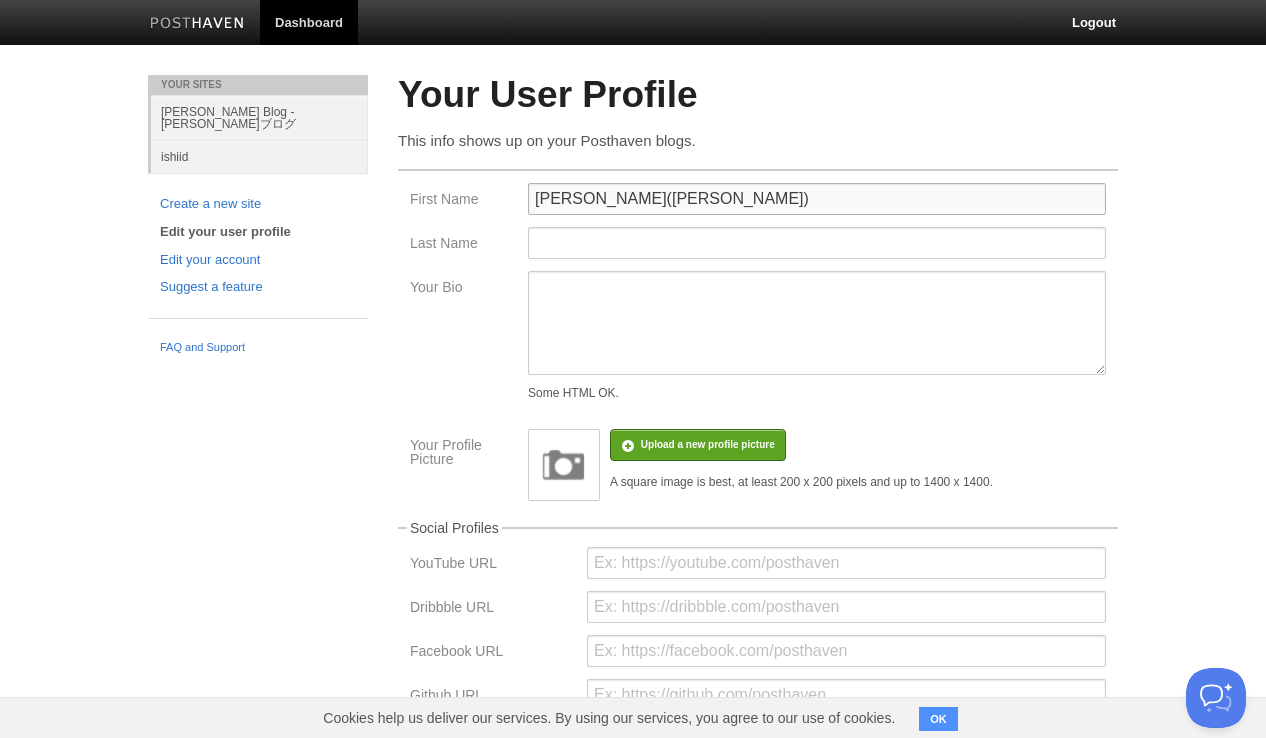type on "[PERSON_NAME]([PERSON_NAME])" 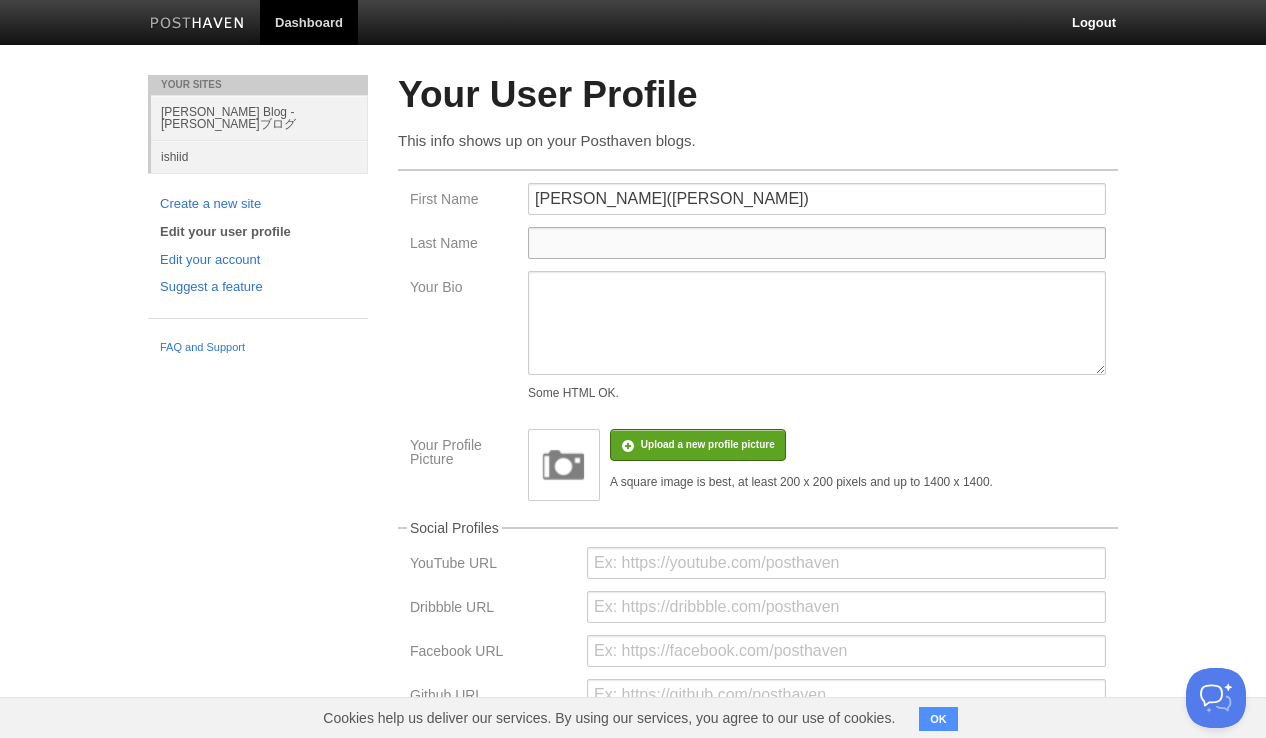 click on "Last Name" at bounding box center [817, 243] 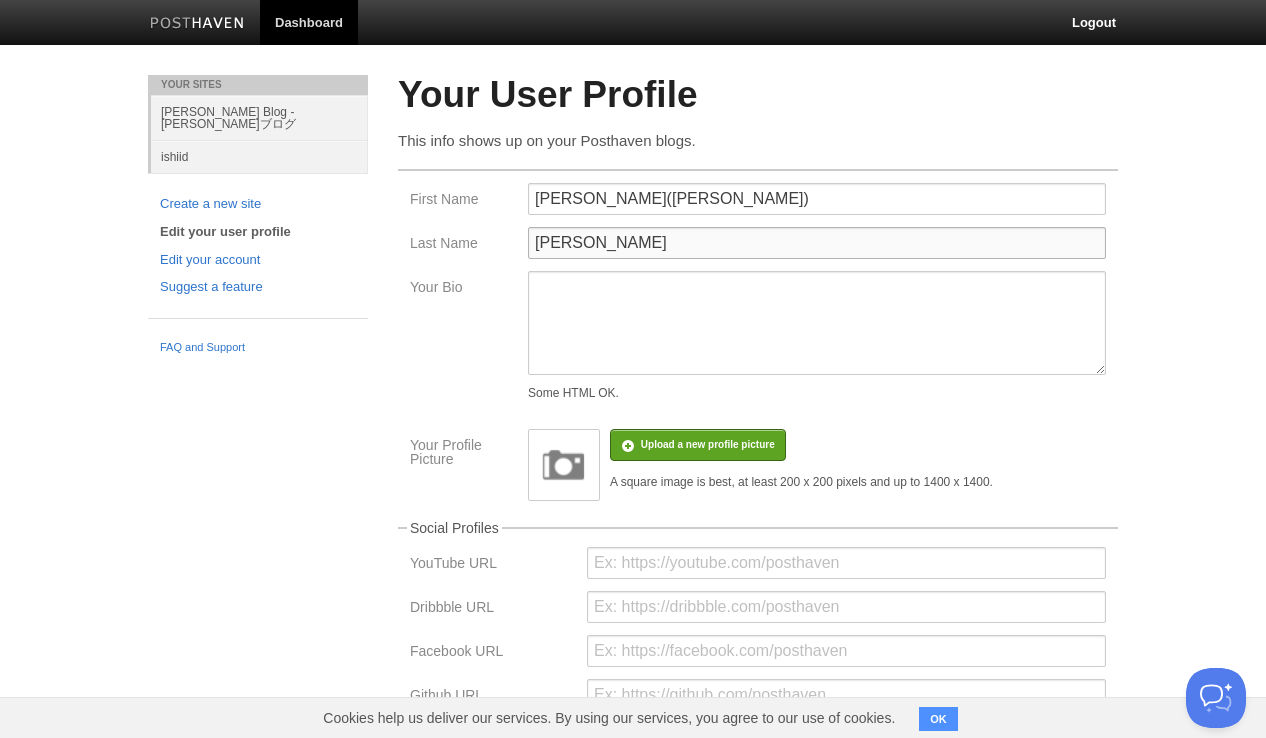 type on "[PERSON_NAME]" 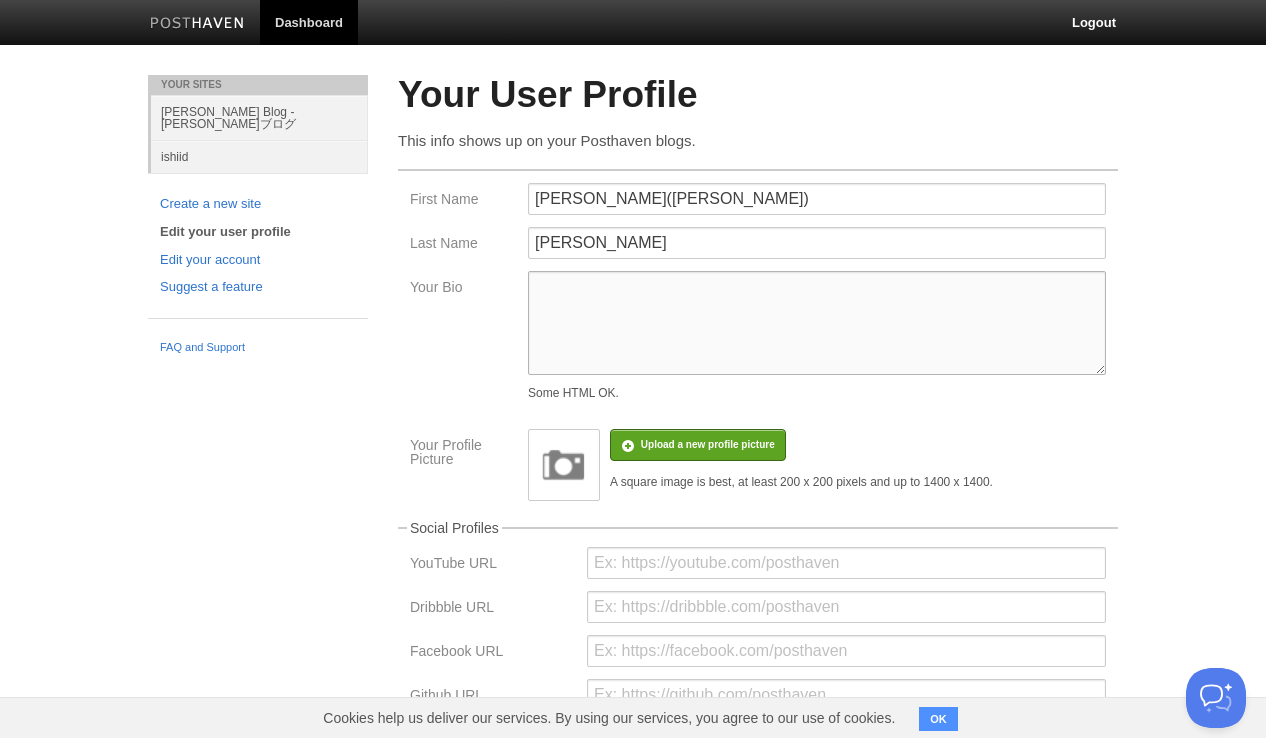 click on "Your Bio" at bounding box center (817, 323) 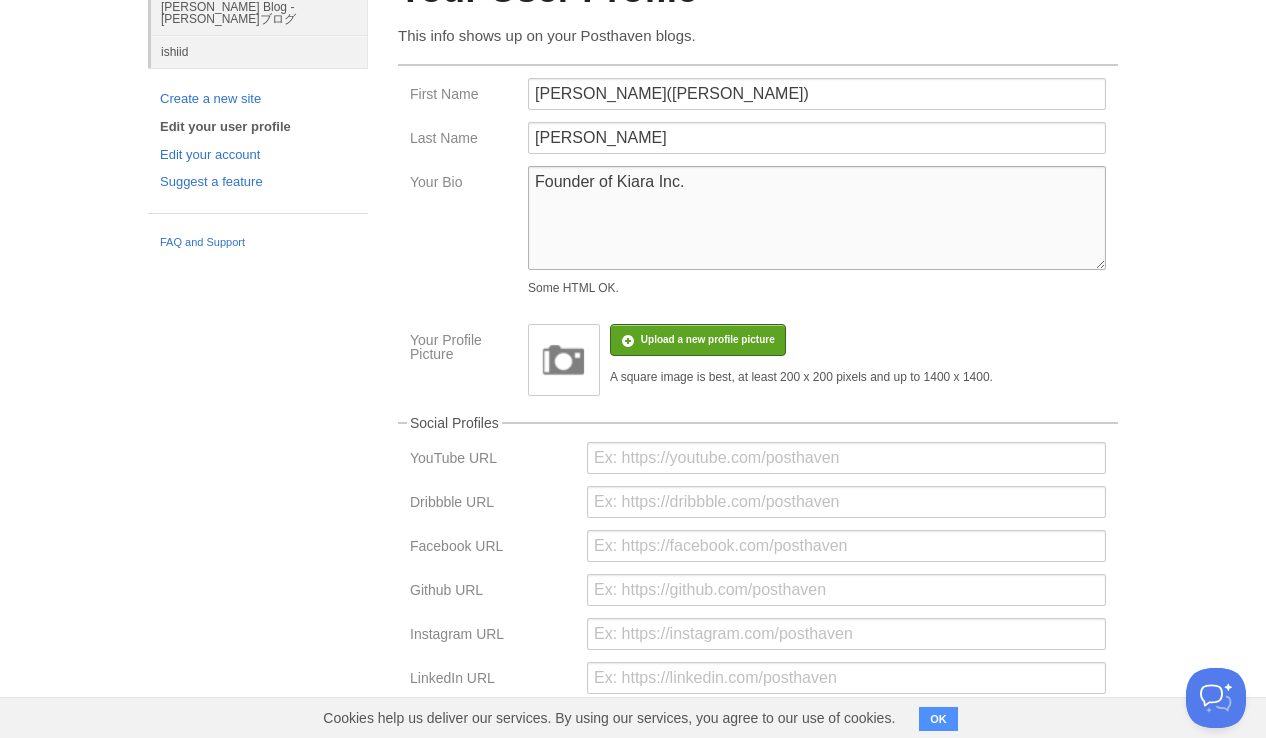 scroll, scrollTop: 120, scrollLeft: 0, axis: vertical 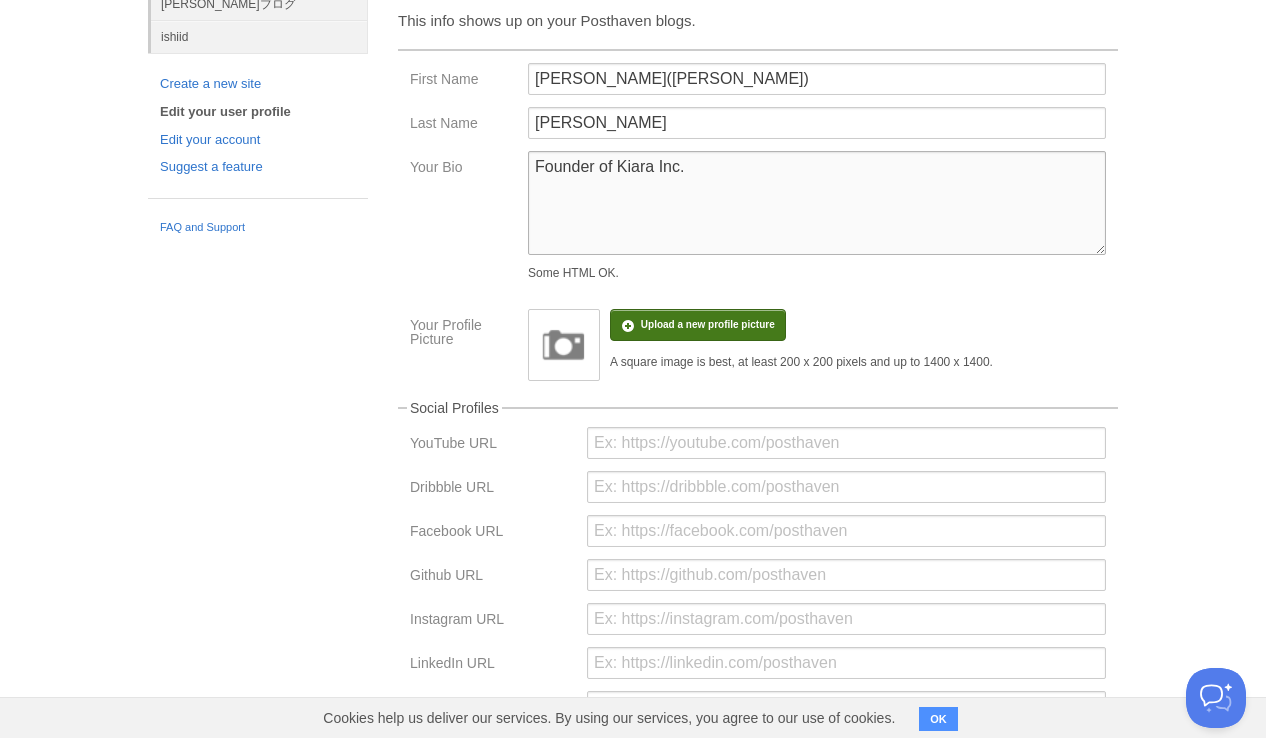 type on "Founder of Kiara Inc." 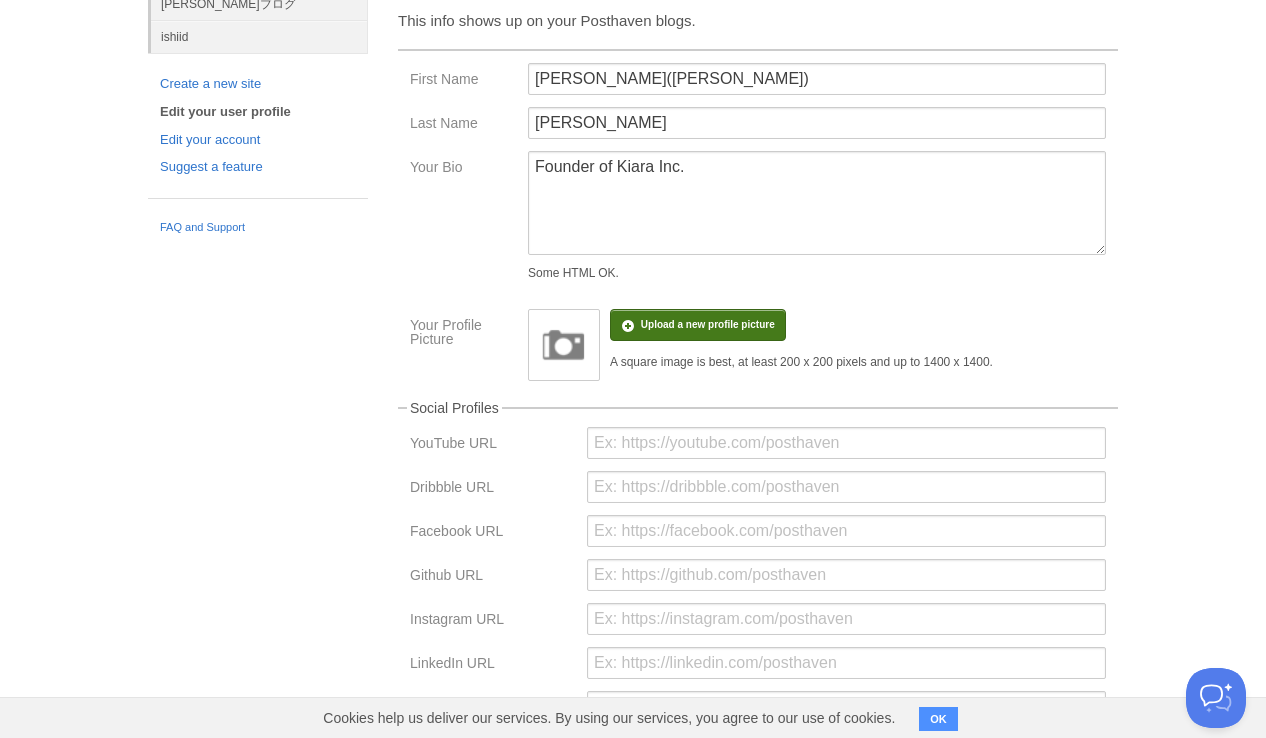 click at bounding box center [106, 335] 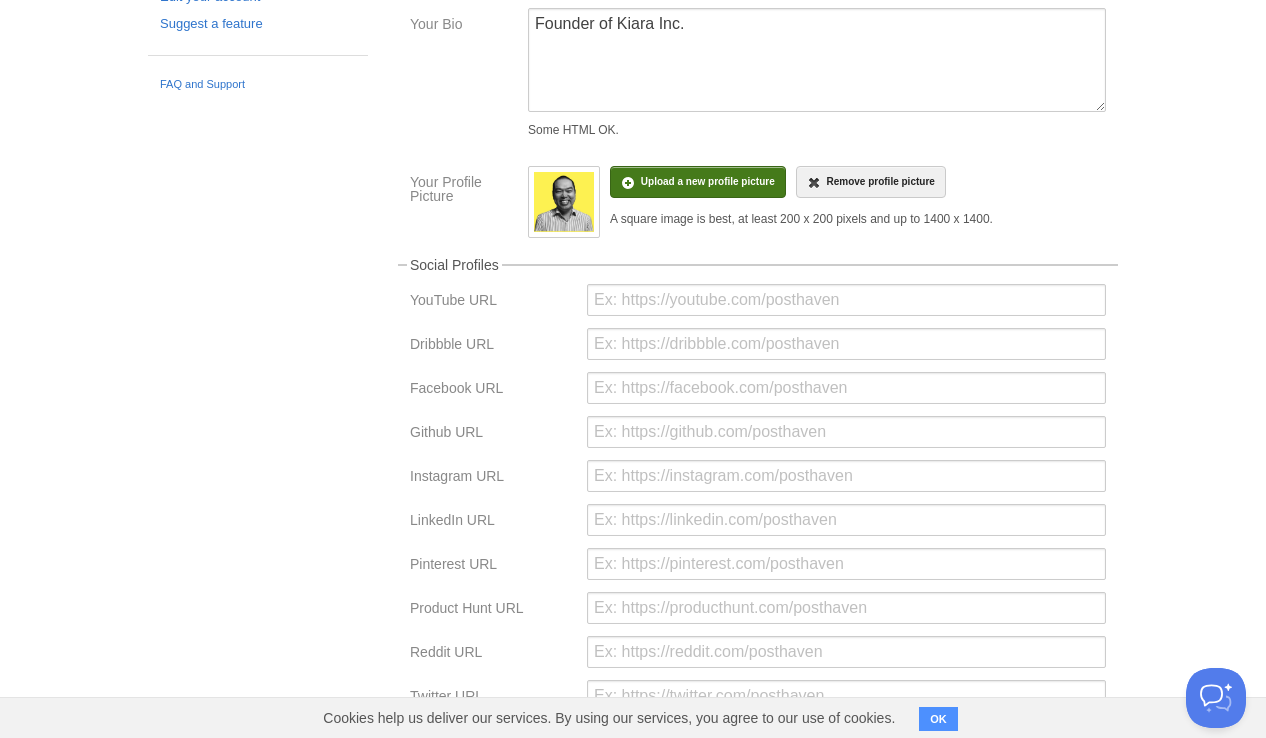 scroll, scrollTop: 316, scrollLeft: 0, axis: vertical 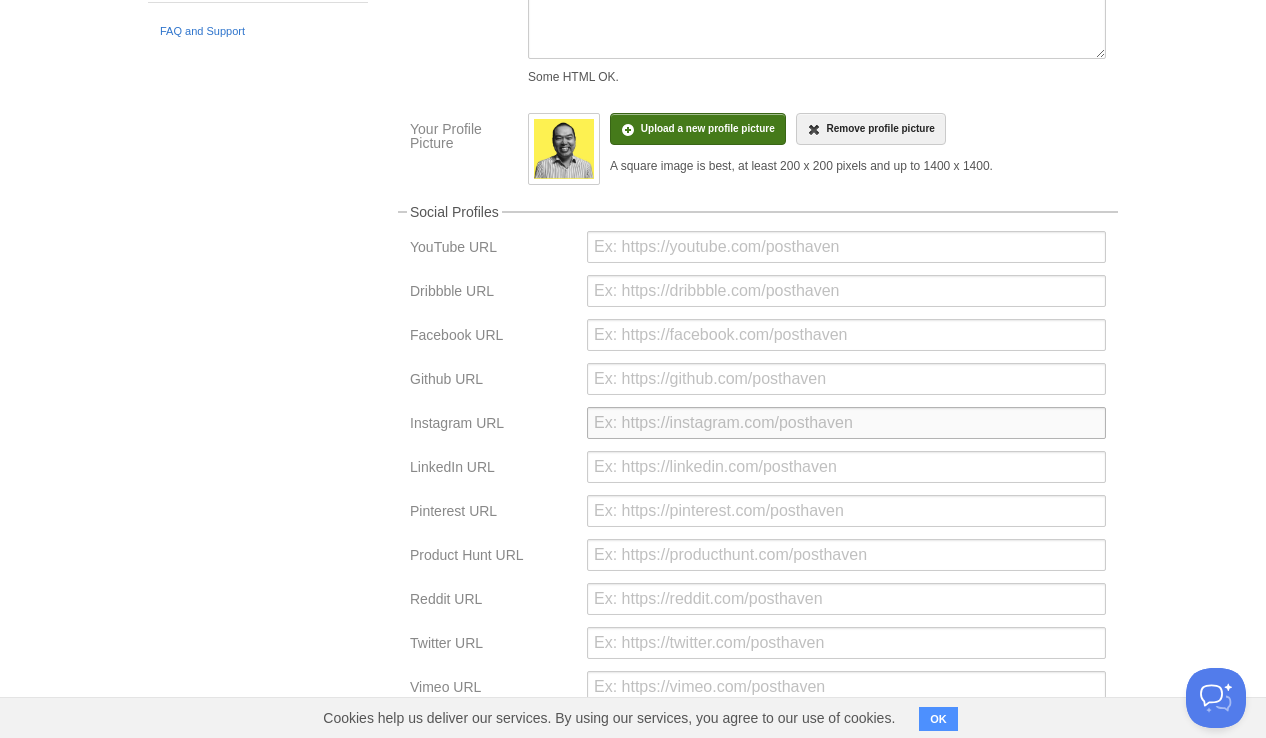 click at bounding box center (846, 423) 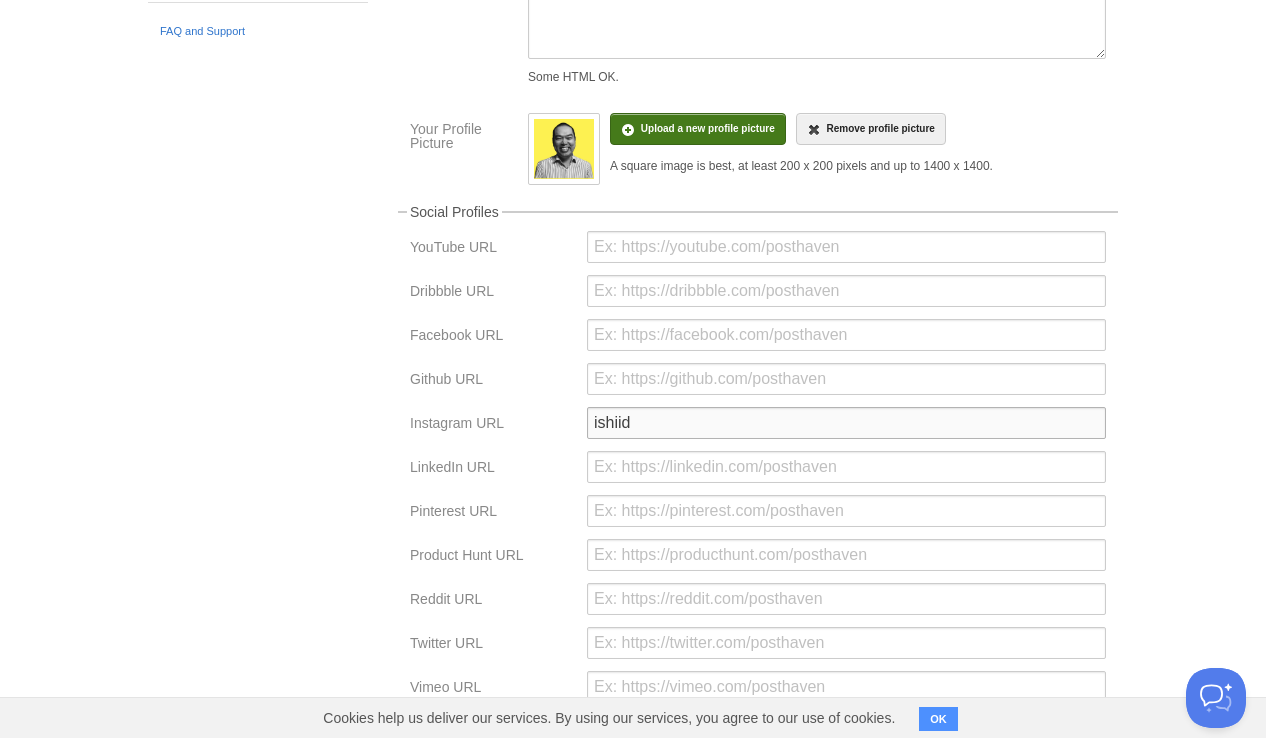 type on "ishiid" 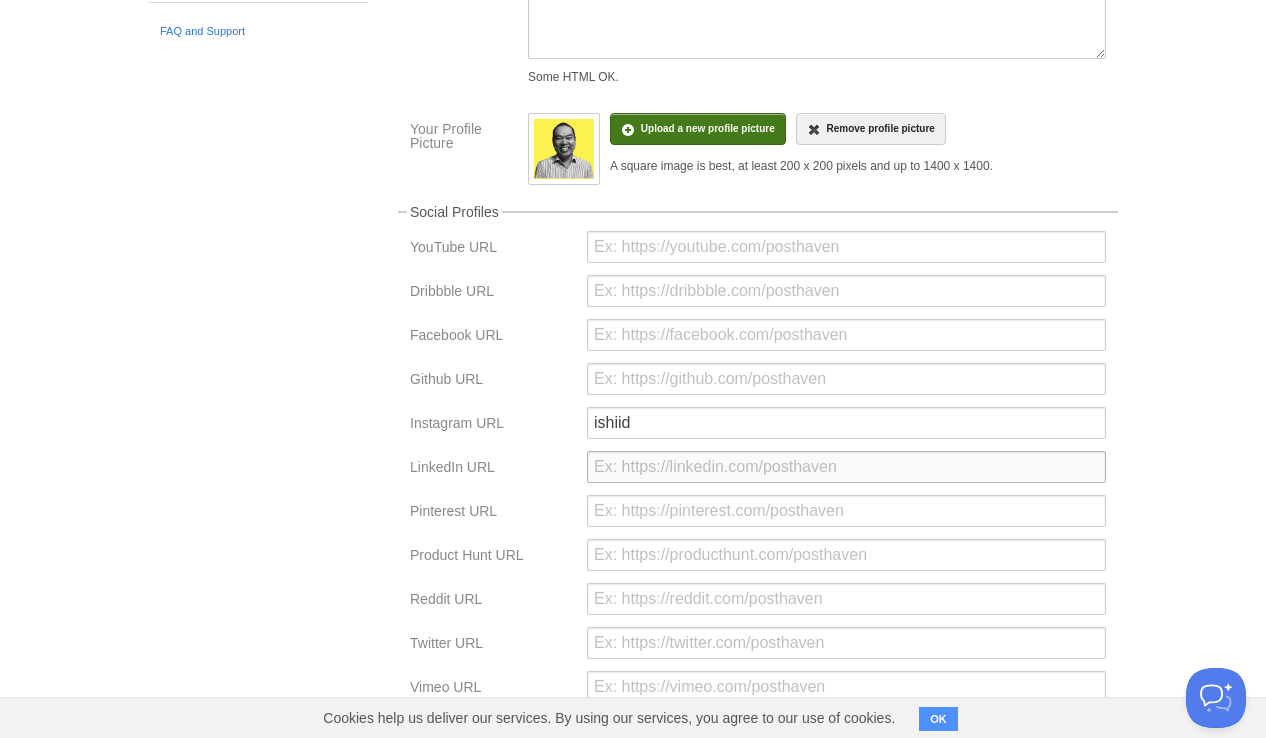 click at bounding box center (846, 467) 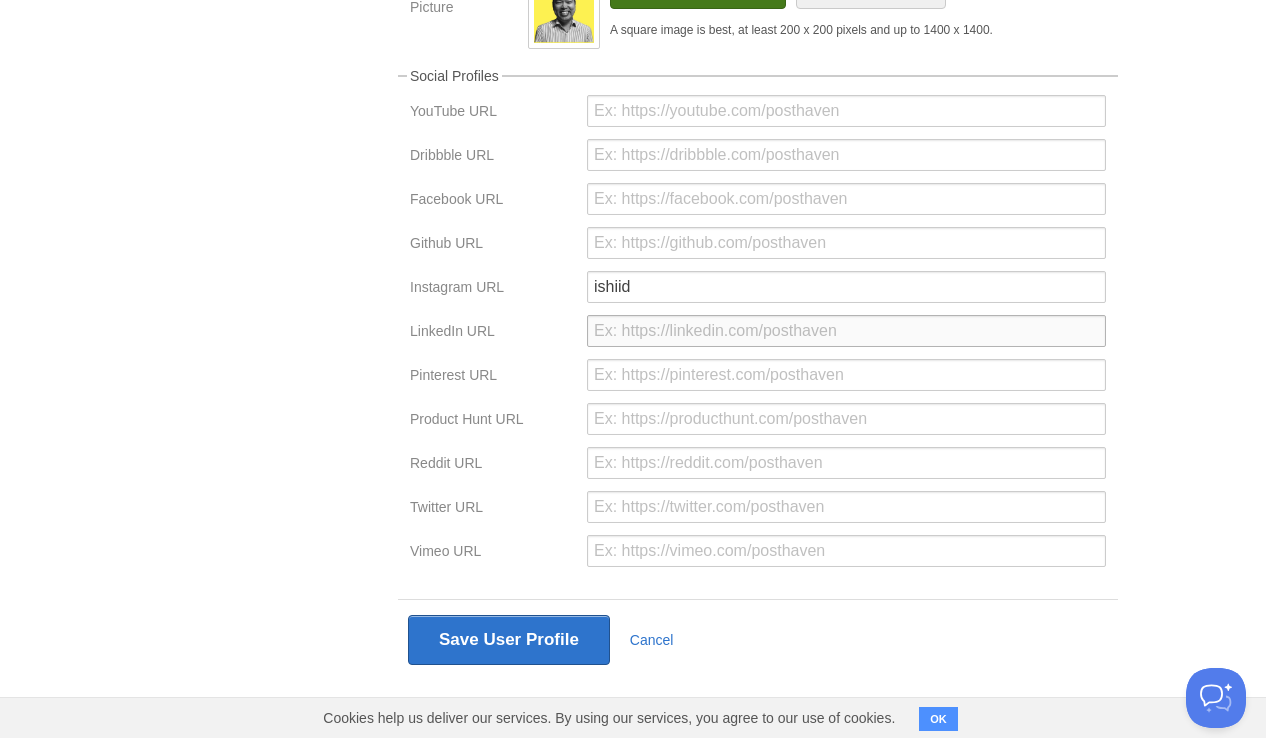 scroll, scrollTop: 460, scrollLeft: 0, axis: vertical 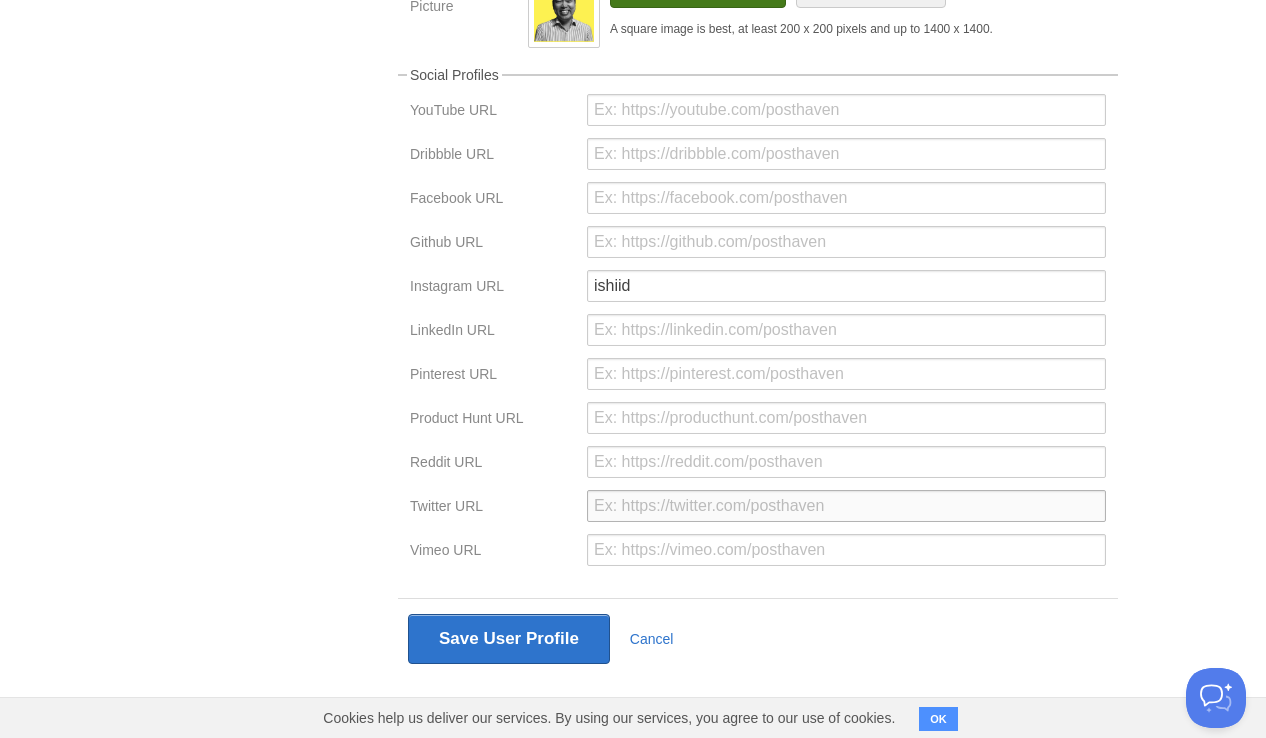click at bounding box center [846, 506] 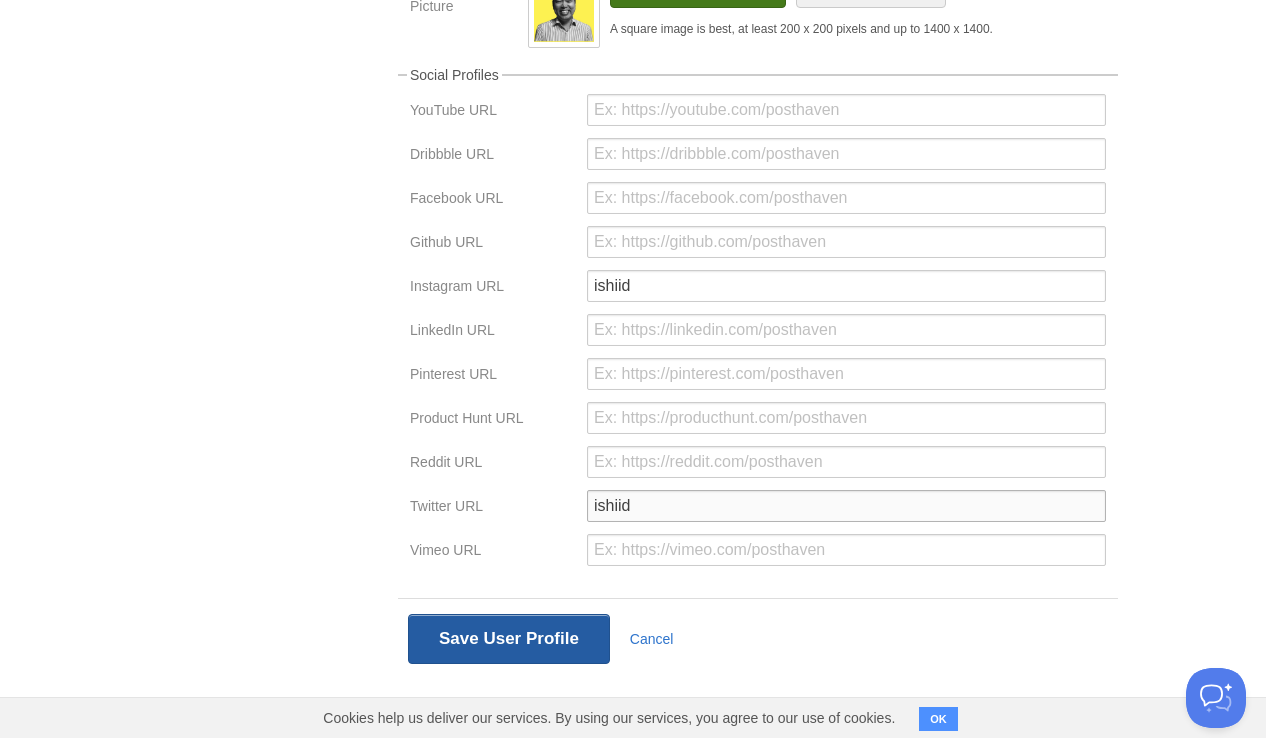 type on "ishiid" 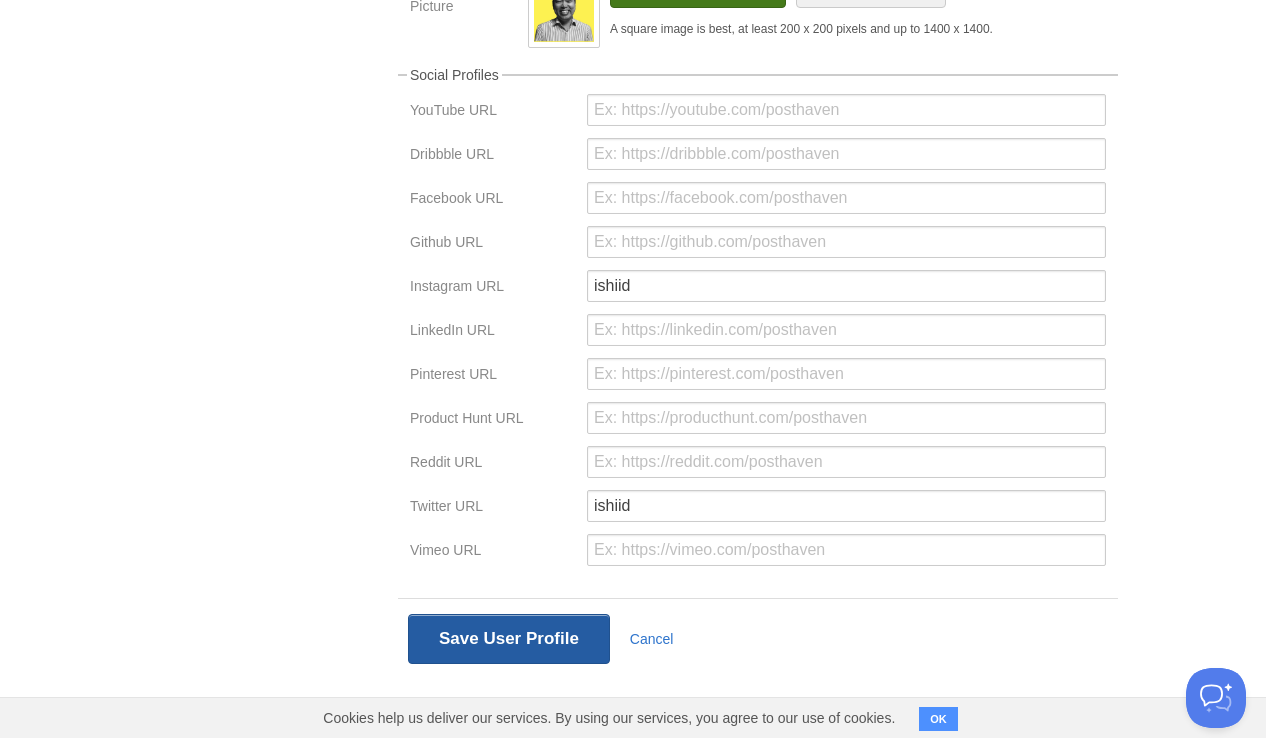 click on "Save User Profile" at bounding box center (509, 639) 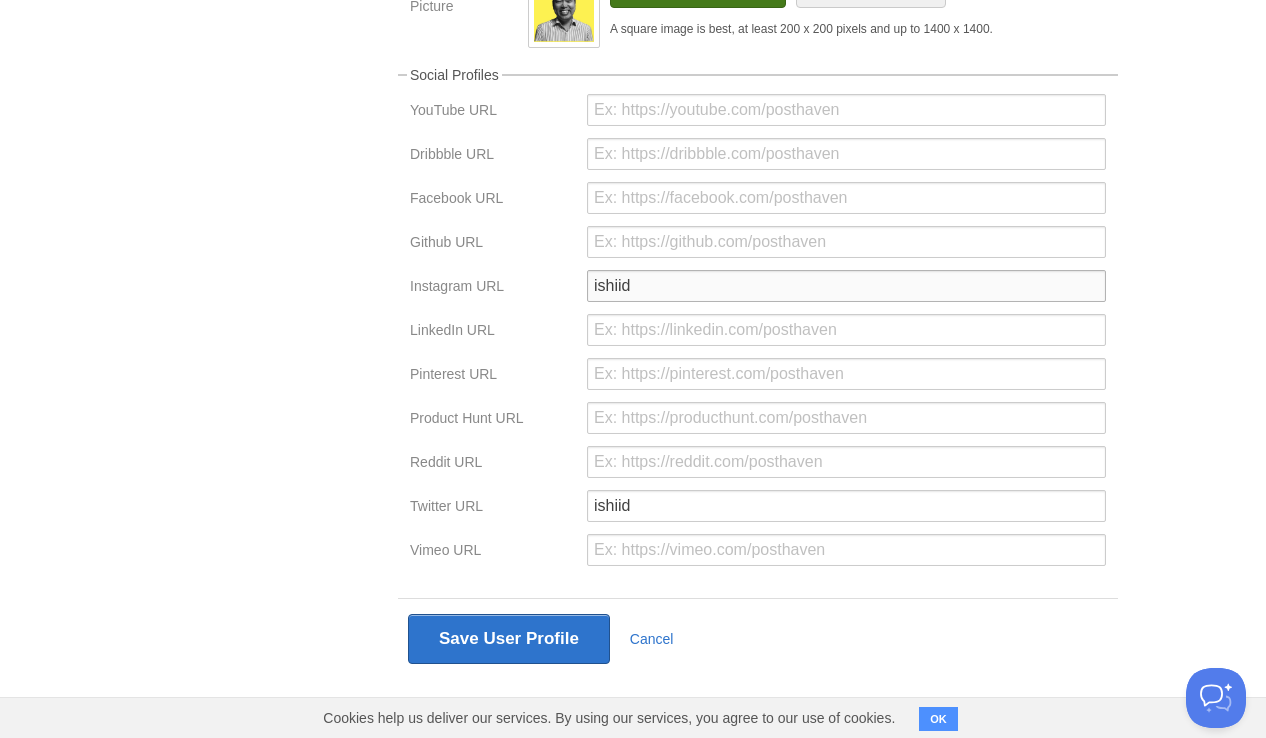 drag, startPoint x: 656, startPoint y: 285, endPoint x: 527, endPoint y: 272, distance: 129.65338 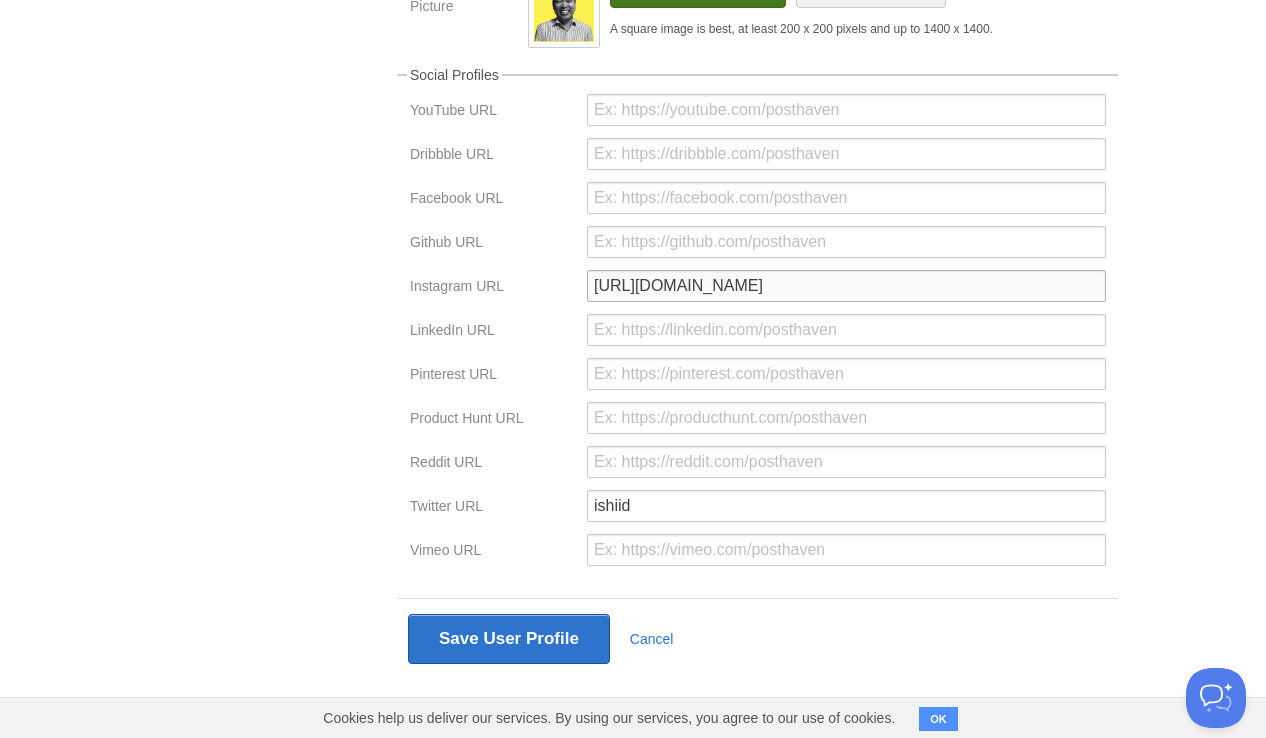 type on "[URL][DOMAIN_NAME]" 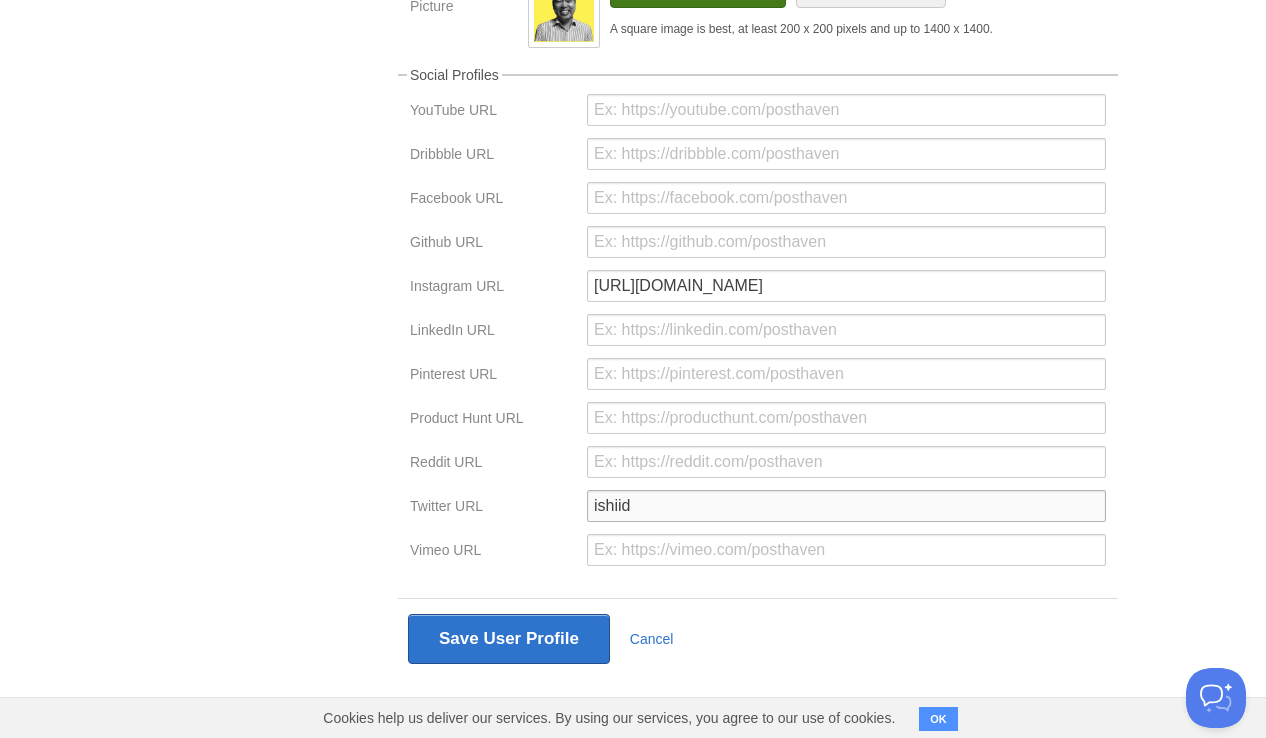 drag, startPoint x: 664, startPoint y: 509, endPoint x: 523, endPoint y: 497, distance: 141.50972 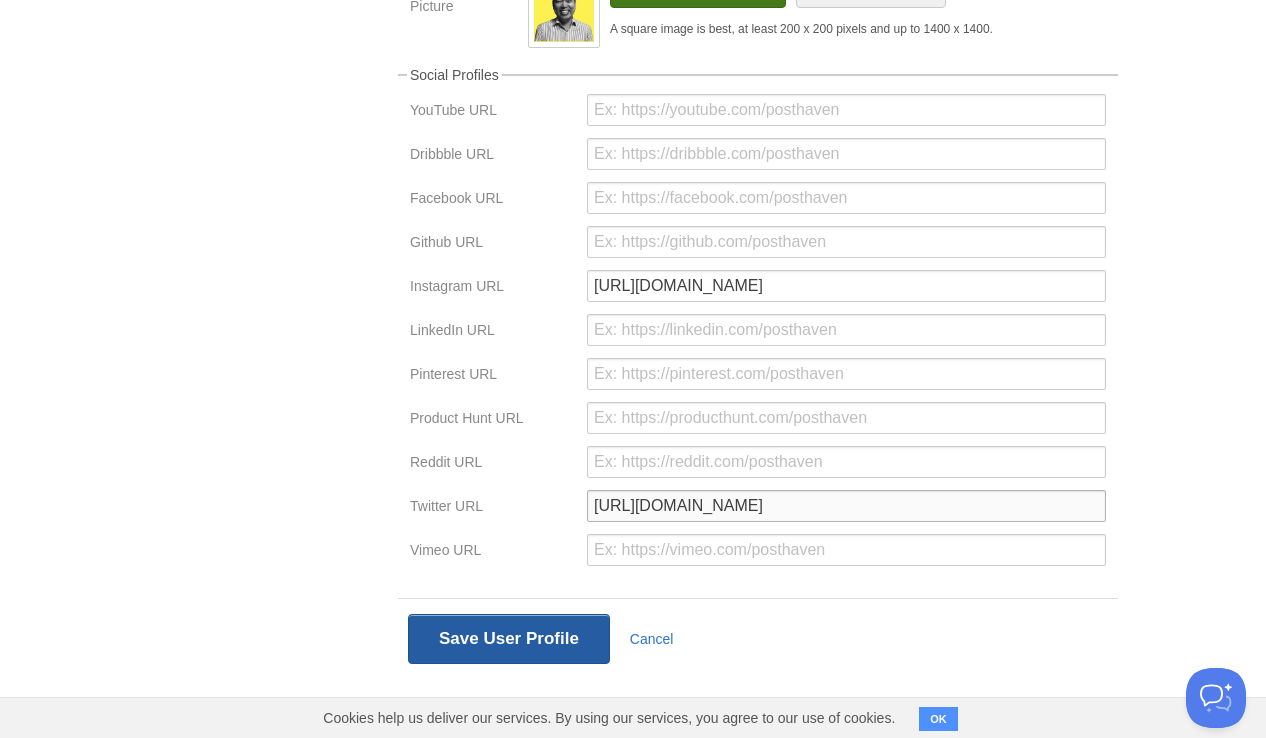 type on "[URL][DOMAIN_NAME]" 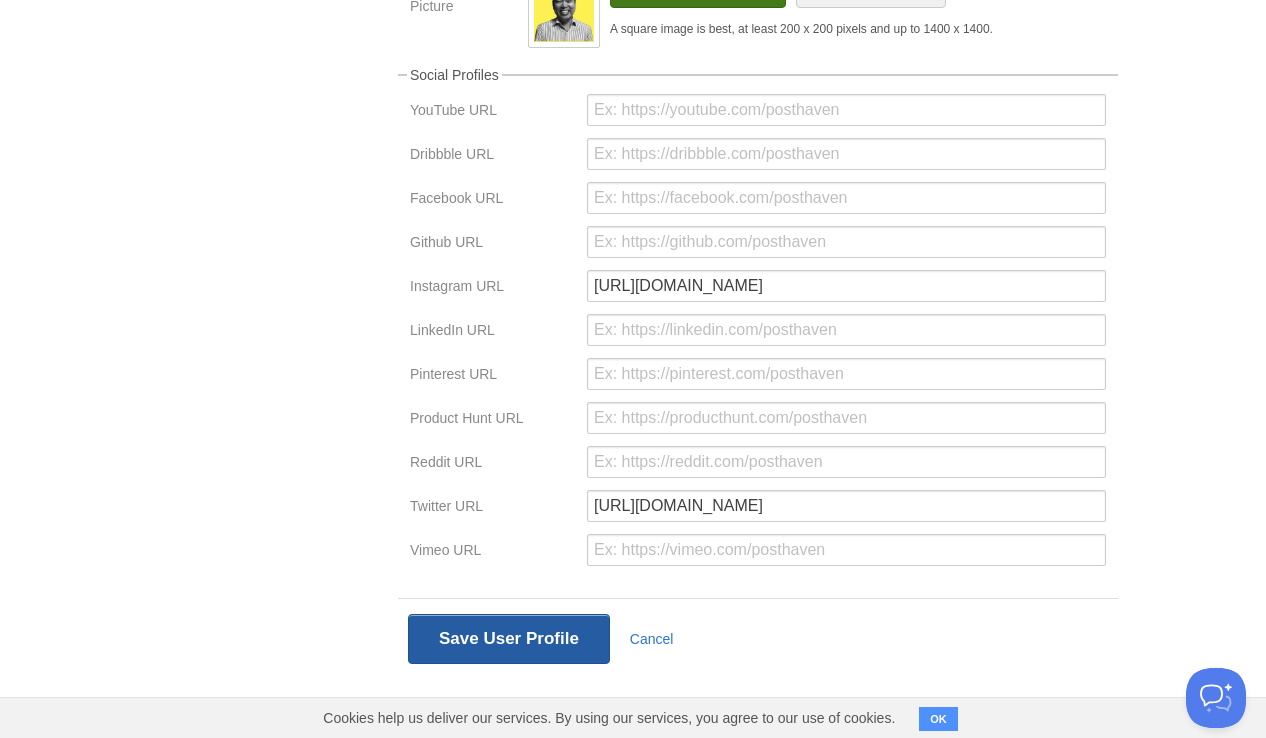 click on "Save User Profile" at bounding box center [509, 639] 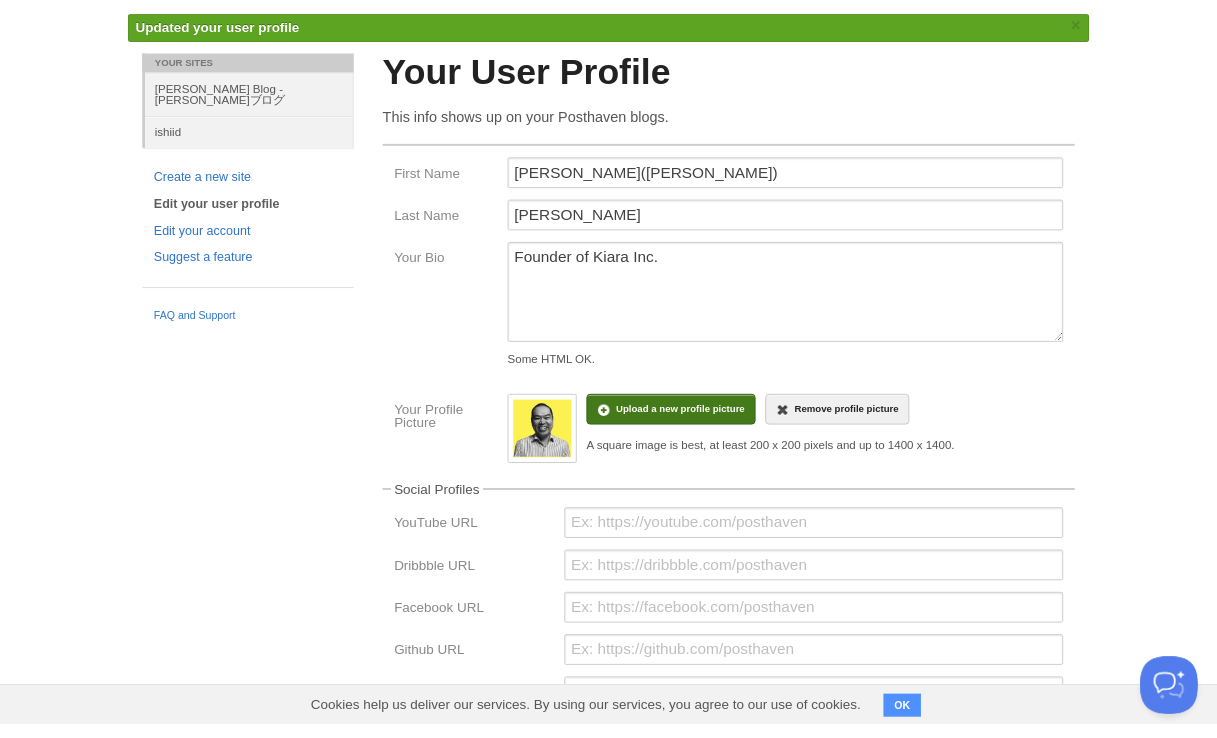 scroll, scrollTop: 0, scrollLeft: 0, axis: both 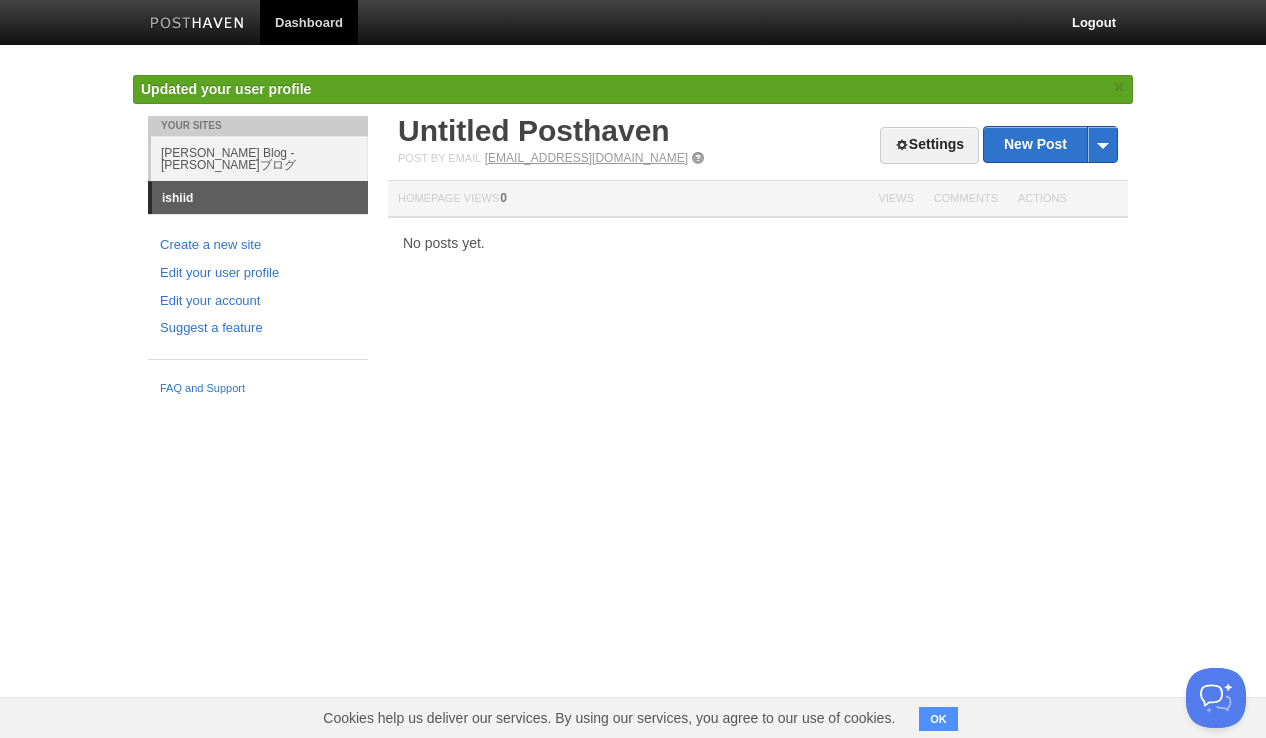 click on "[EMAIL_ADDRESS][DOMAIN_NAME]" at bounding box center (586, 158) 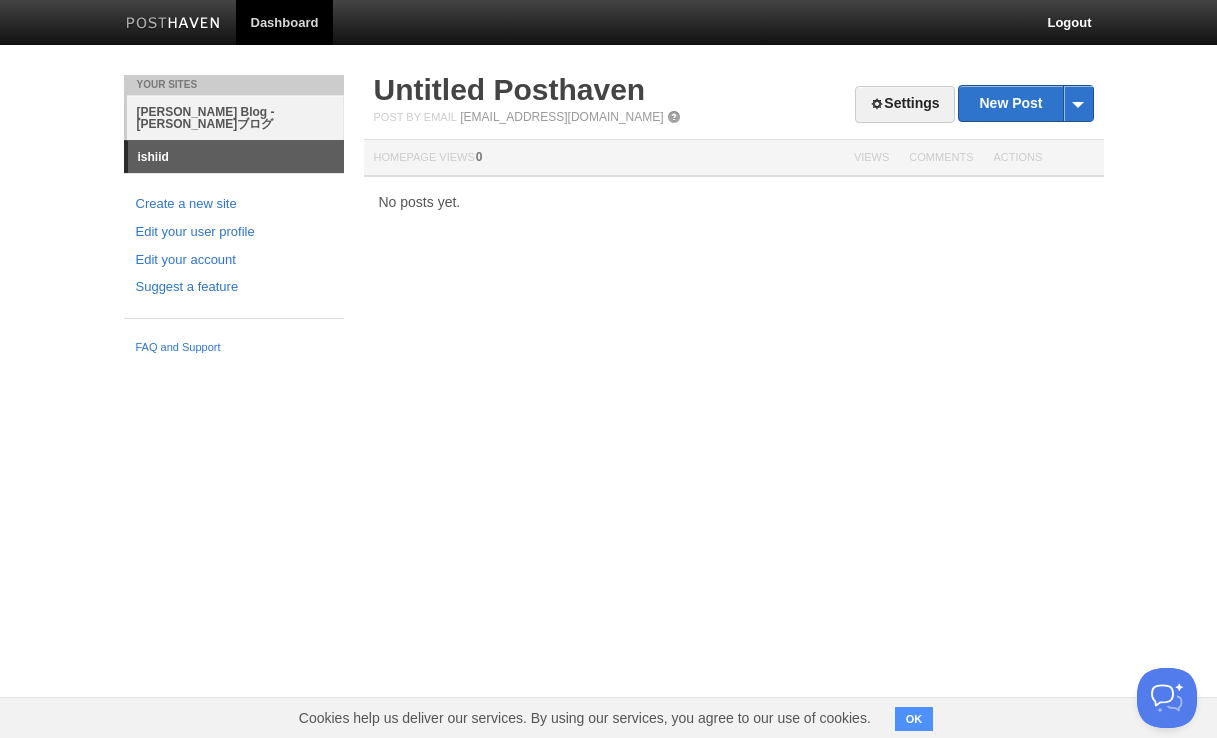 click on "[PERSON_NAME] Blog - [PERSON_NAME]ブログ" at bounding box center (235, 117) 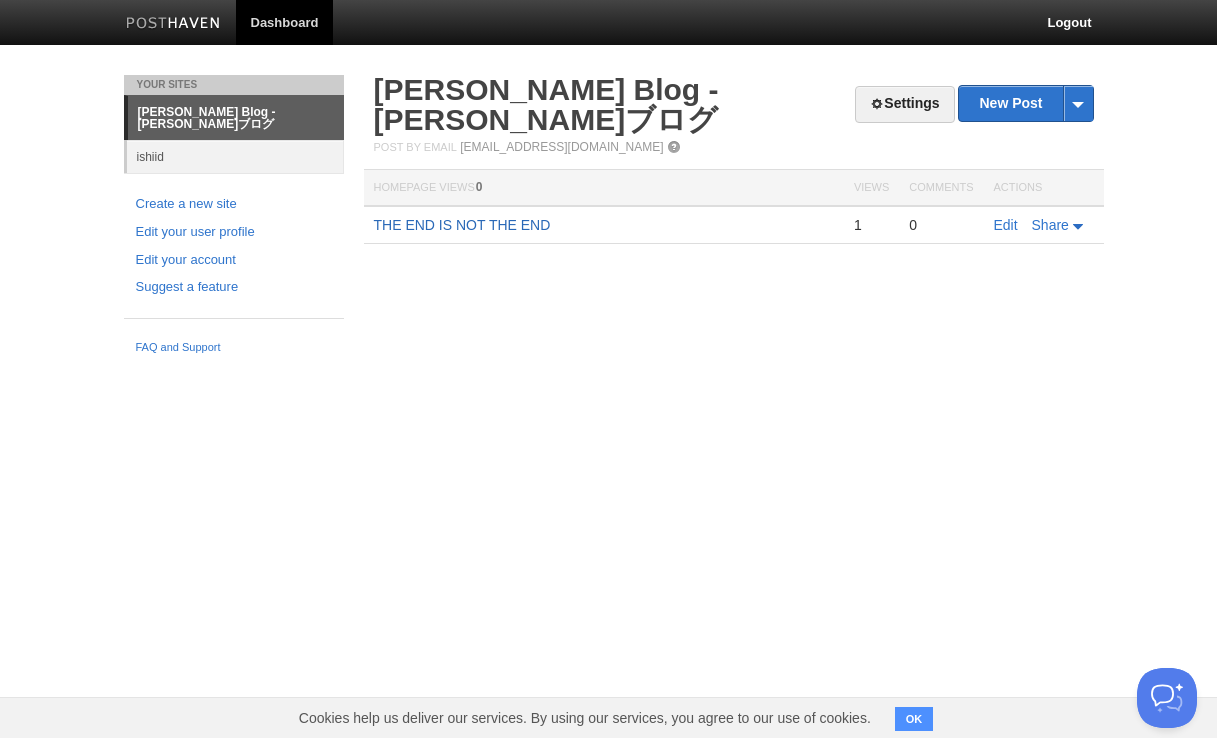 click on "THE END IS NOT THE END" at bounding box center (462, 225) 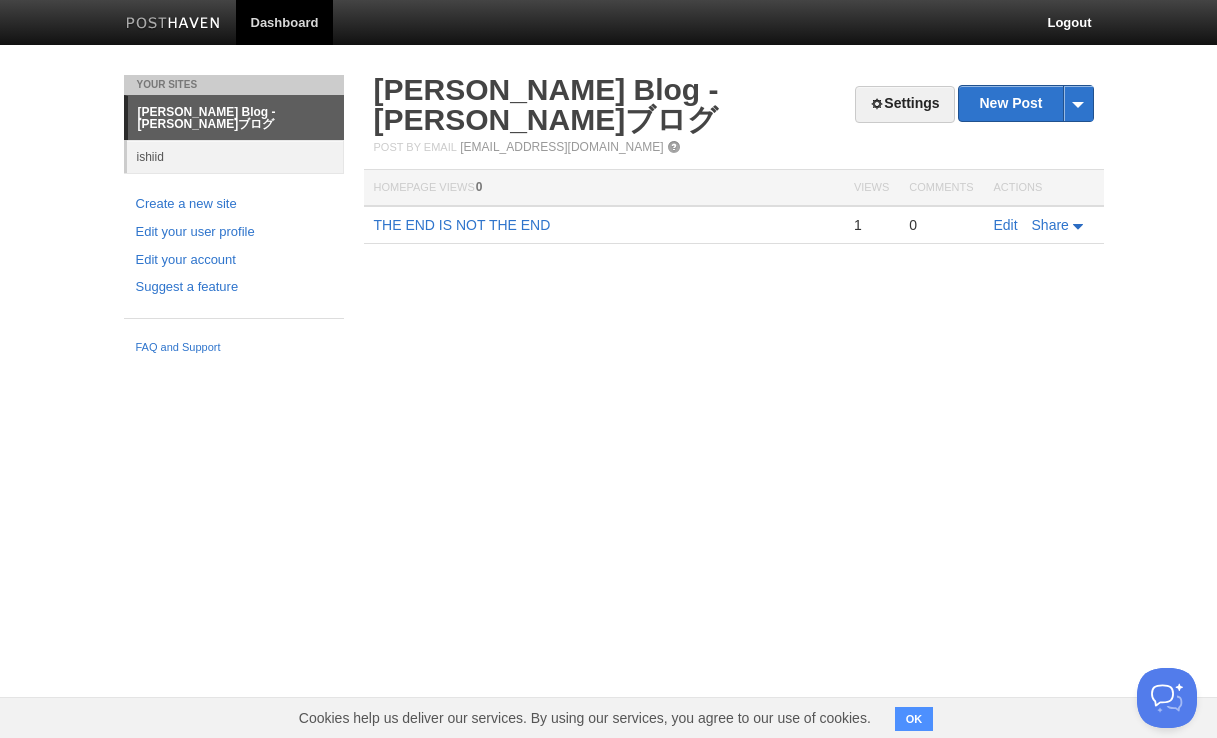 click on "OK" at bounding box center (914, 719) 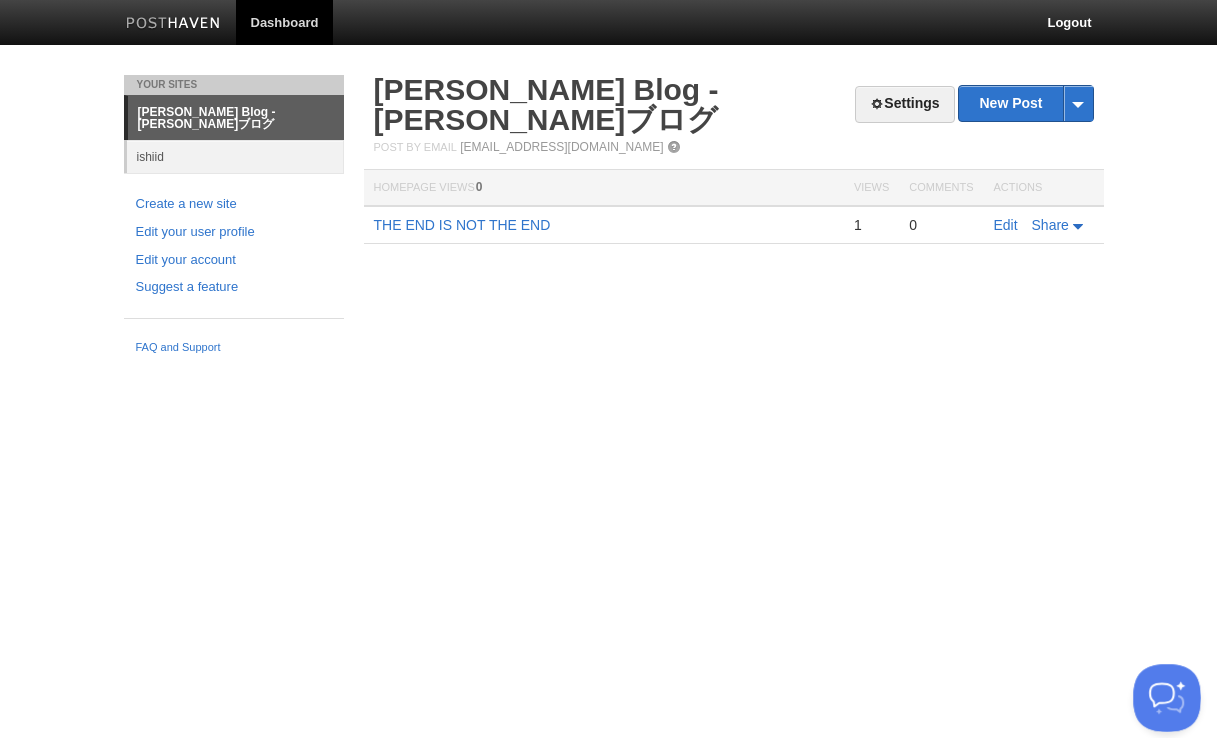 click at bounding box center [1163, 694] 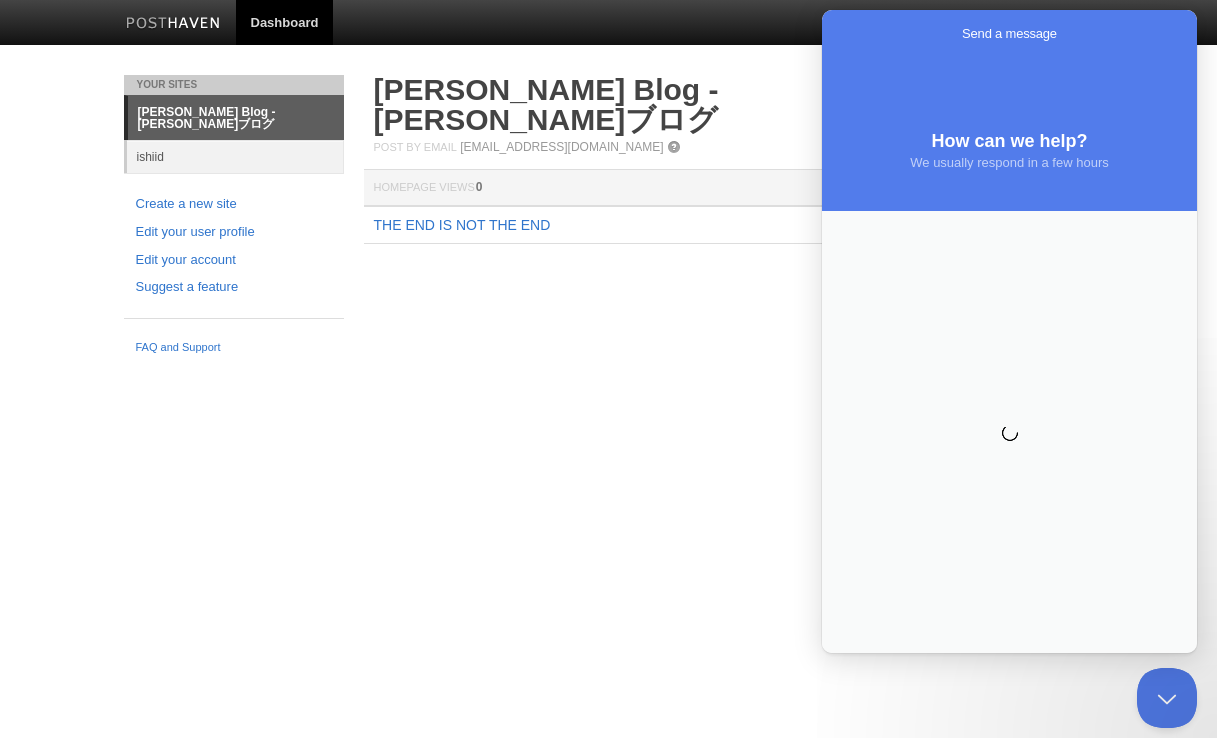 scroll, scrollTop: 0, scrollLeft: 0, axis: both 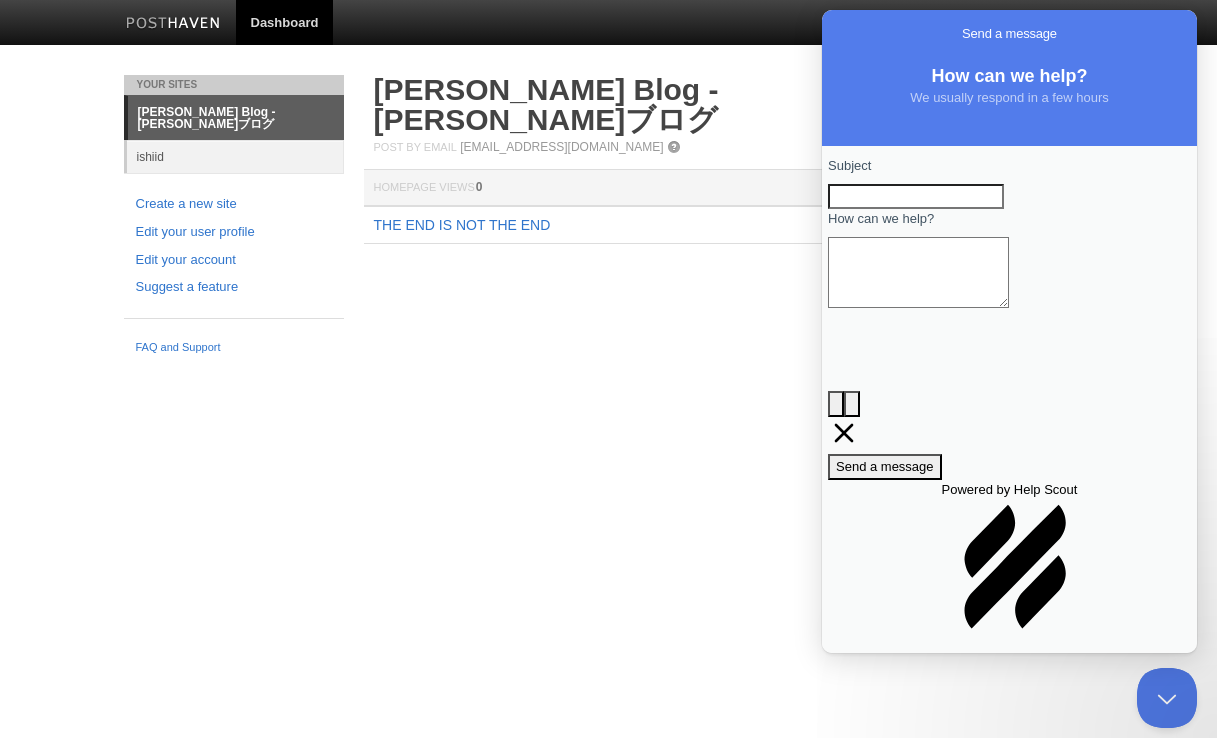 click on "Subject" at bounding box center [916, 197] 